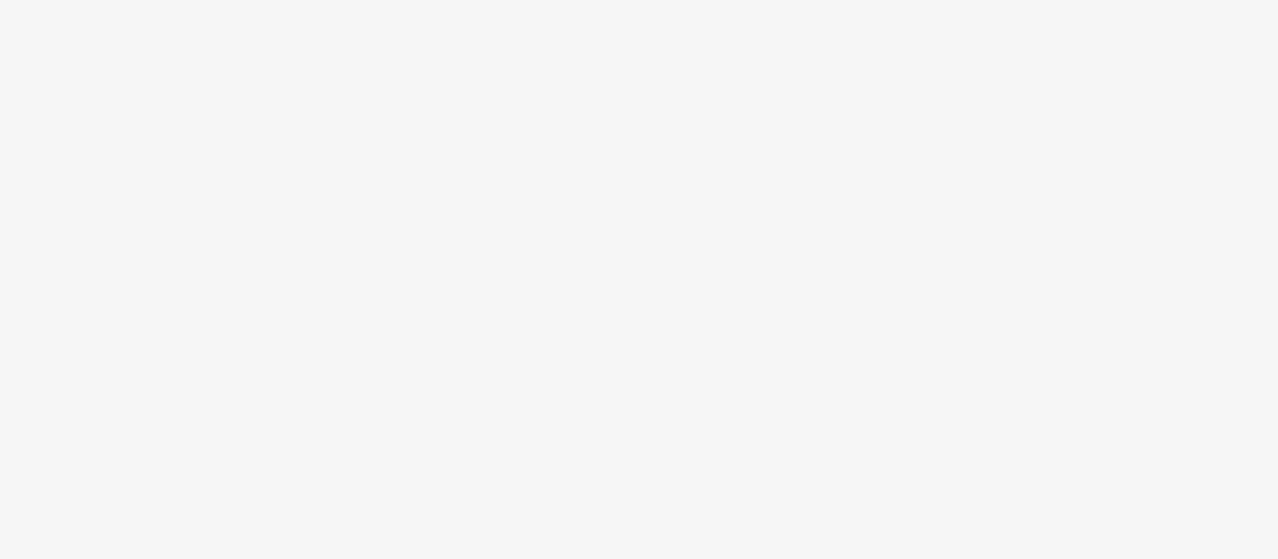 scroll, scrollTop: 0, scrollLeft: 0, axis: both 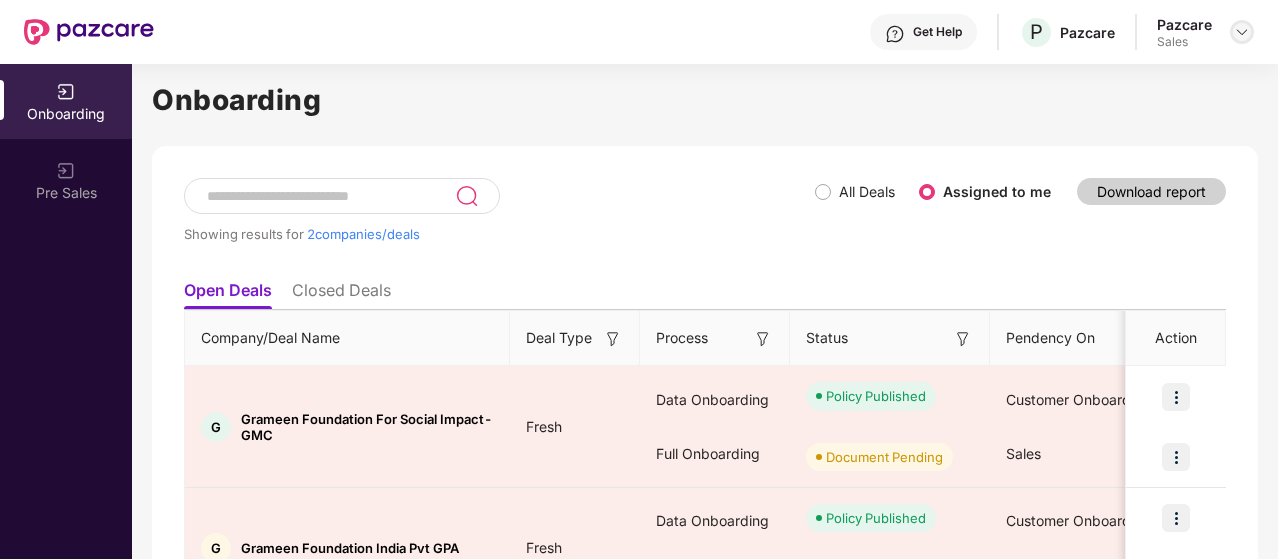 click at bounding box center [1242, 32] 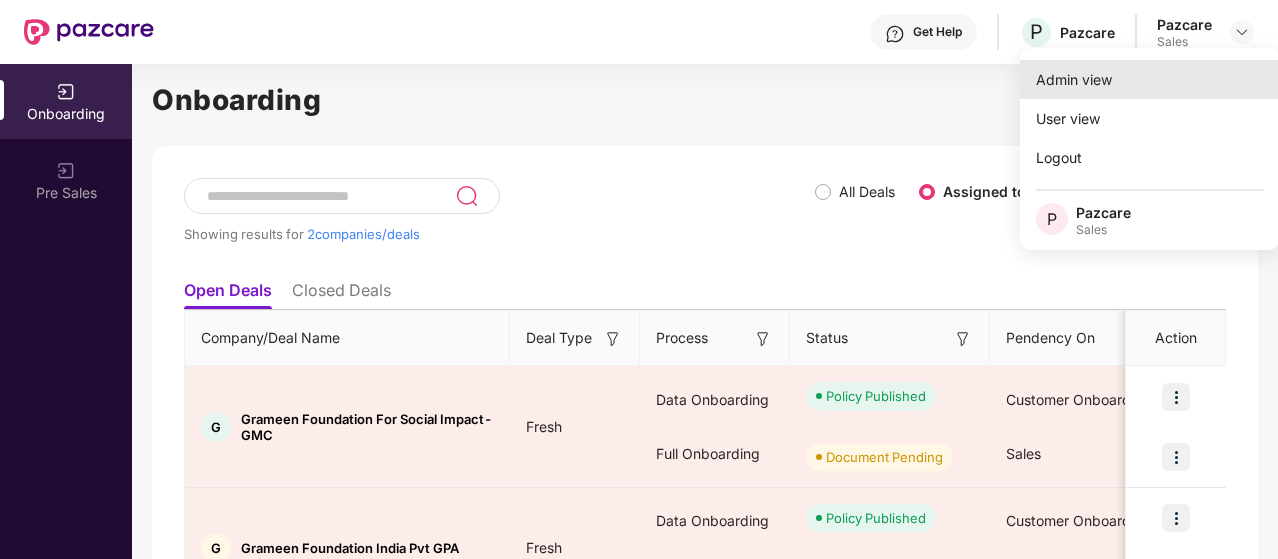 click on "Admin view" at bounding box center (1150, 79) 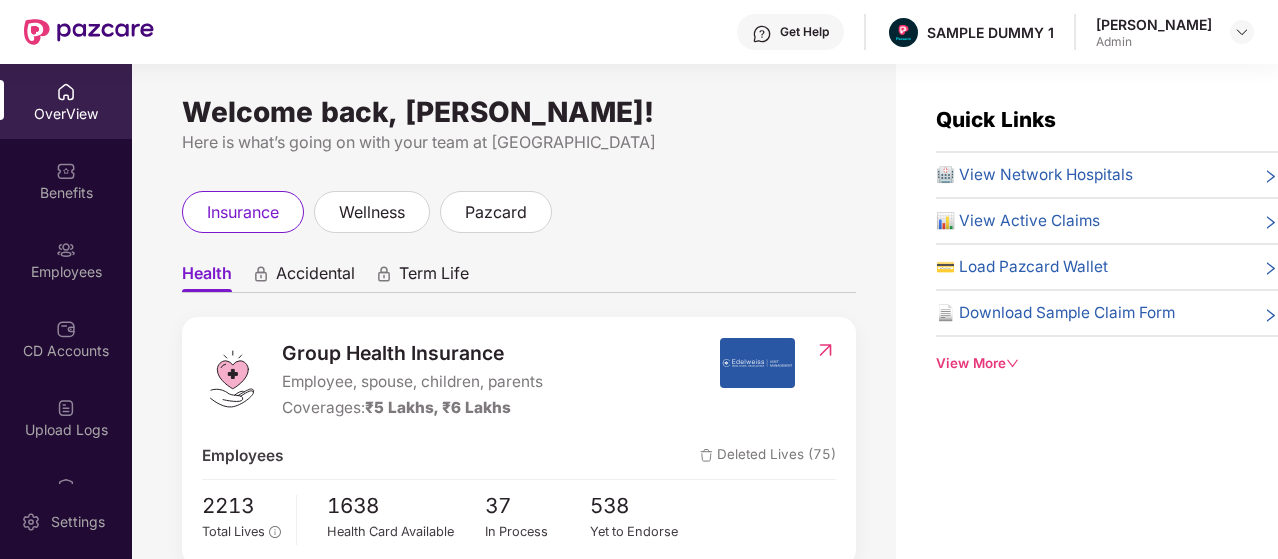 scroll, scrollTop: 90, scrollLeft: 0, axis: vertical 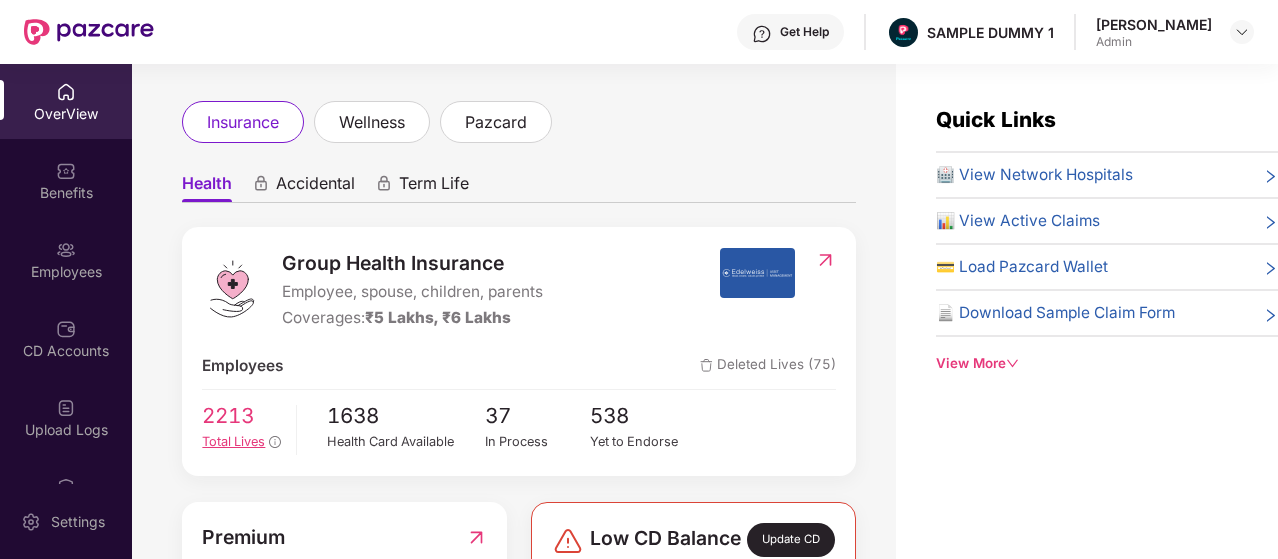click on "Total Lives" at bounding box center (241, 442) 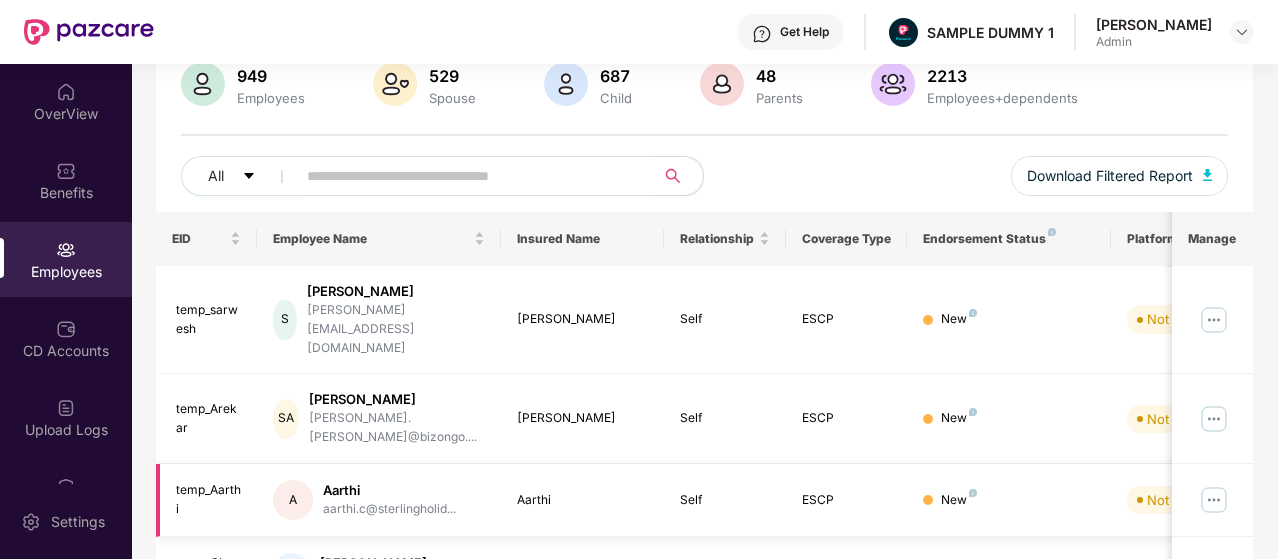 scroll, scrollTop: 0, scrollLeft: 0, axis: both 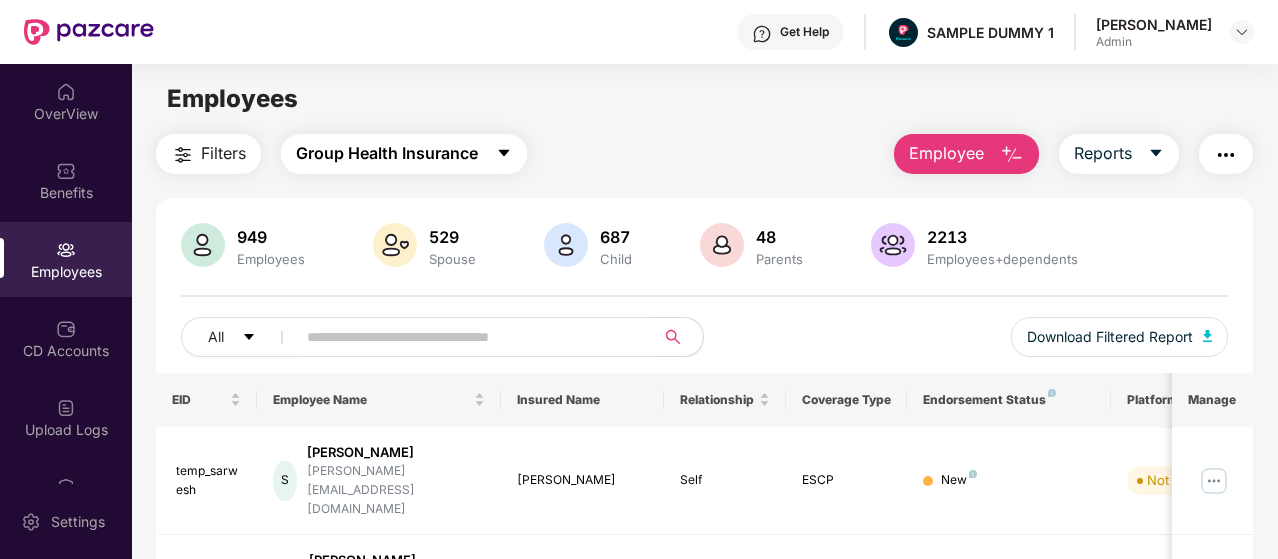 click on "Group Health Insurance" at bounding box center (404, 154) 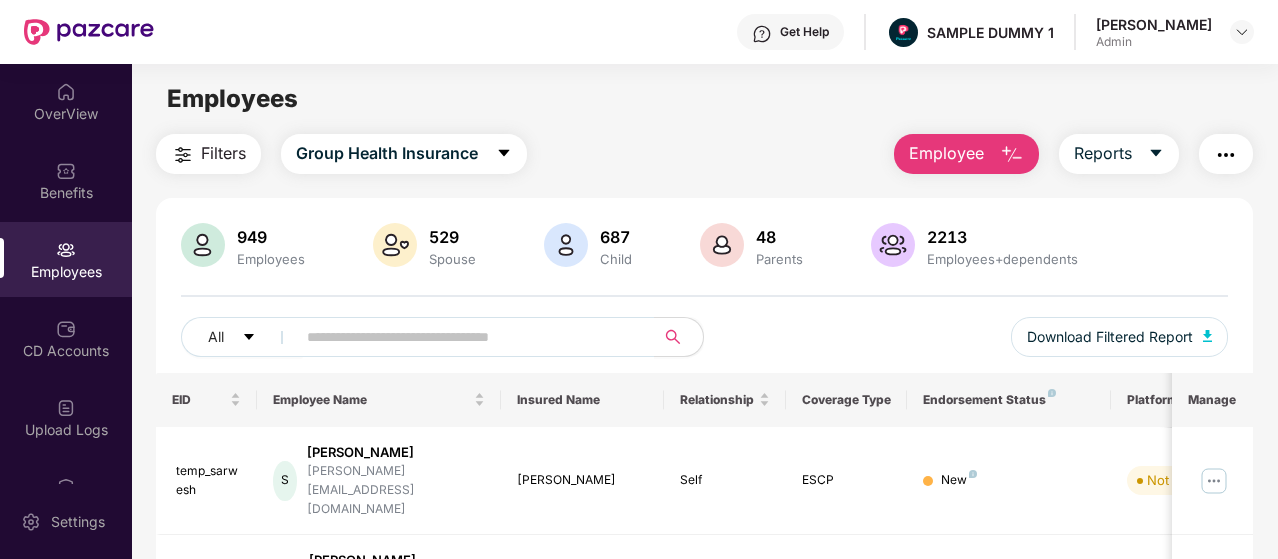click on "Employees Filters Group Health Insurance Employee  Reports 949 Employees 529 Spouse 687 Child [DEMOGRAPHIC_DATA] Parents 2213 Employees+dependents All Download Filtered Report EID Employee Name Insured Name Relationship Coverage Type Endorsement Status Platform Status Joining Date Manage                   temp_sarwesh S sarwesh   [EMAIL_ADDRESS][DOMAIN_NAME] [PERSON_NAME]  Self ESCP New Not Verified [DATE] temp_Arekar SA [PERSON_NAME]   [PERSON_NAME].[PERSON_NAME]@bizongo.... [PERSON_NAME] Self ESCP New Not Verified [DATE] temp_Aarthi A [PERSON_NAME]... Aarthi  Self ESCP New Not Verified [DATE] temp_Chandrasekhar C [PERSON_NAME]... [PERSON_NAME]  Self ESCP New Not Verified [DATE] temp_Animesh AM [PERSON_NAME]   [PERSON_NAME].[PERSON_NAME]@navit... [PERSON_NAME] Self ESCP New Not Verified [DATE] E110023 PM [PERSON_NAME] MPL   [PERSON_NAME][EMAIL_ADDRESS][DOMAIN_NAME] [PERSON_NAME] MPL Self ESCP New Not Verified [DATE] temp_Srinivas S Srinivas   [EMAIL_ADDRESS][DOMAIN_NAME]... [PERSON_NAME]  Self ESCP New S   Self" at bounding box center [704, 343] 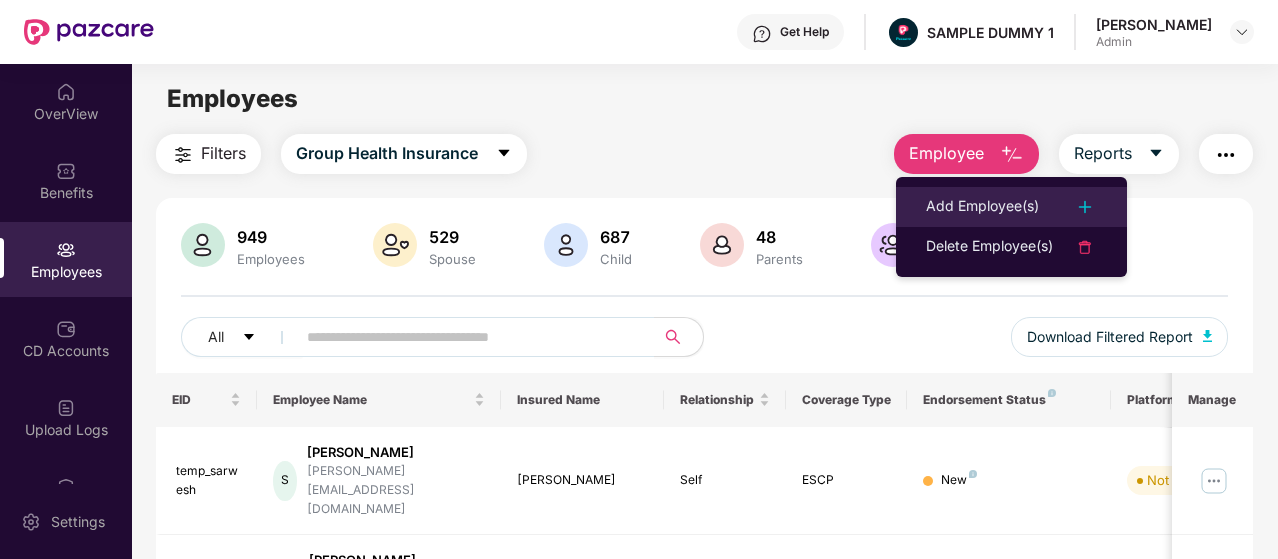 click on "Add Employee(s)" at bounding box center [982, 207] 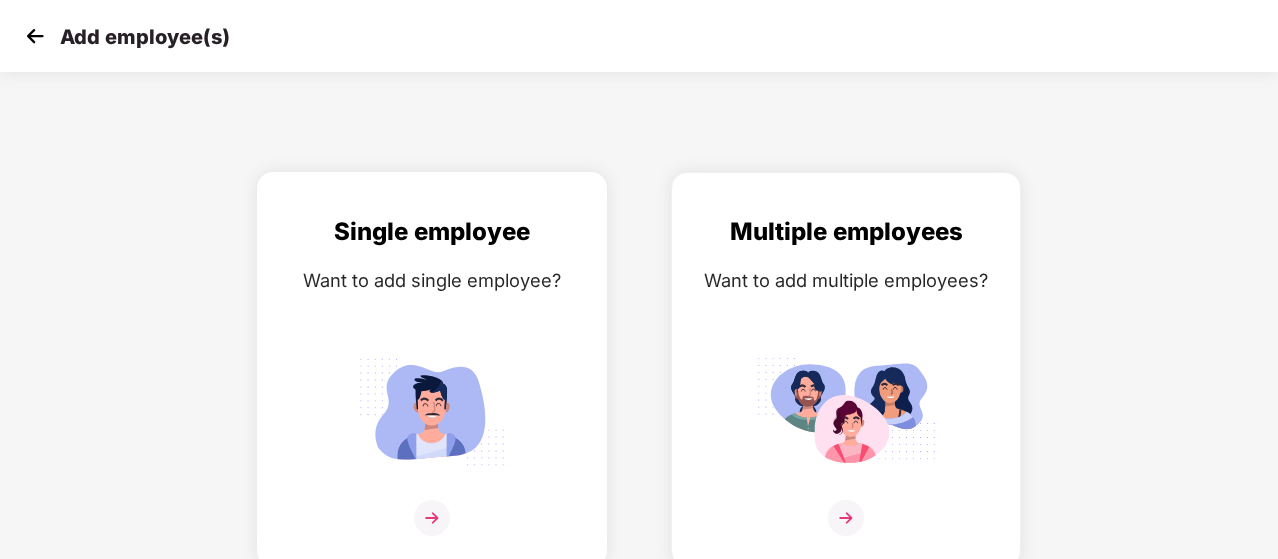 scroll, scrollTop: 6, scrollLeft: 0, axis: vertical 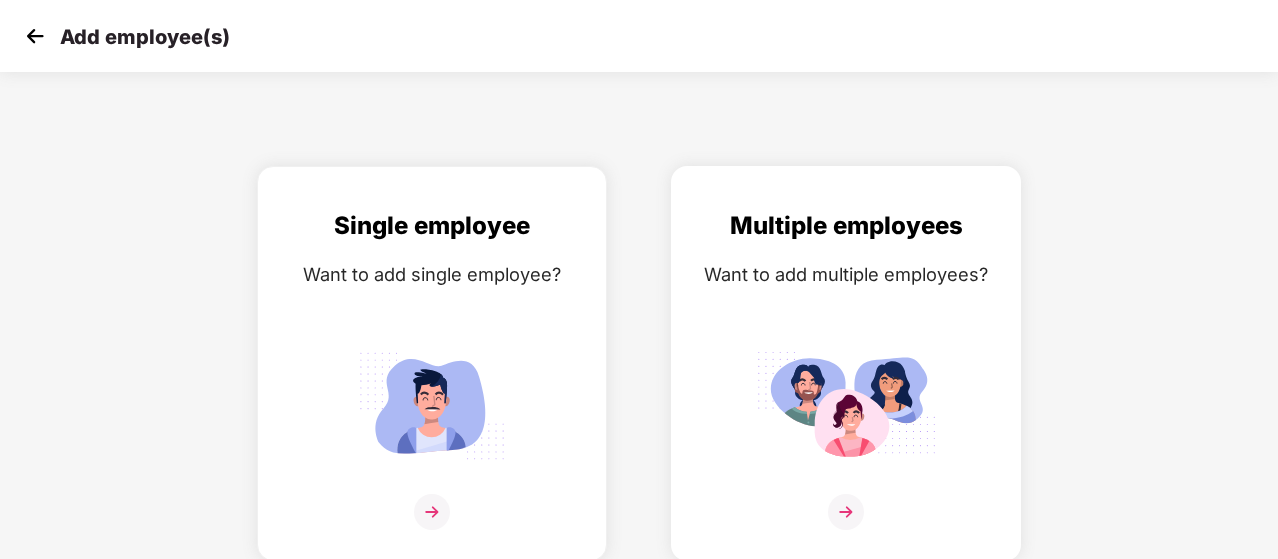 click on "Multiple employees Want to add multiple employees?" at bounding box center (846, 381) 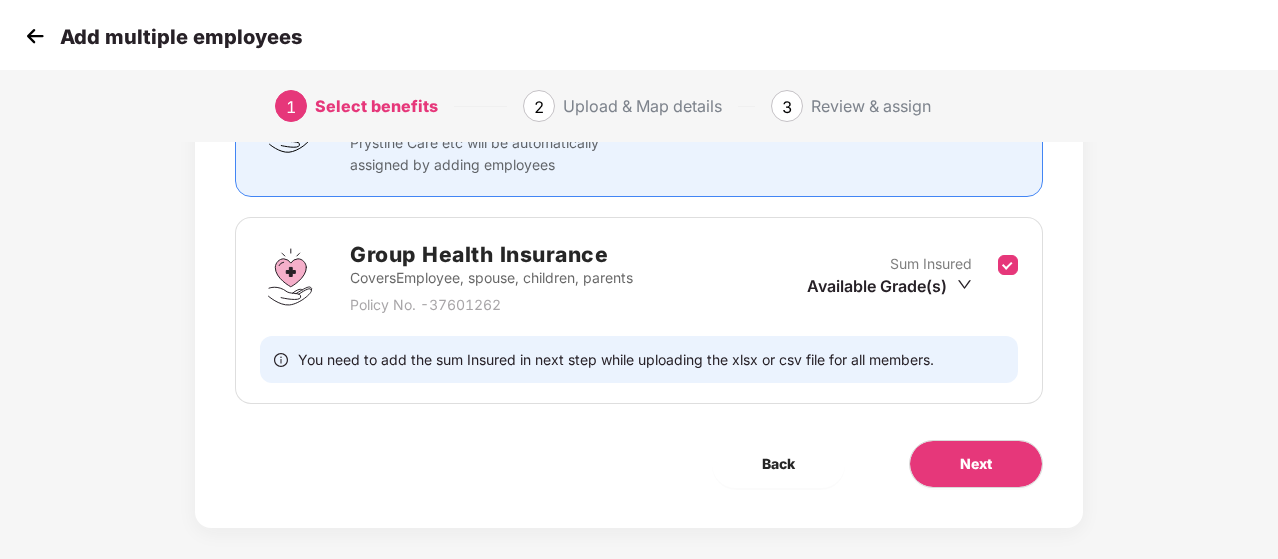 scroll, scrollTop: 228, scrollLeft: 0, axis: vertical 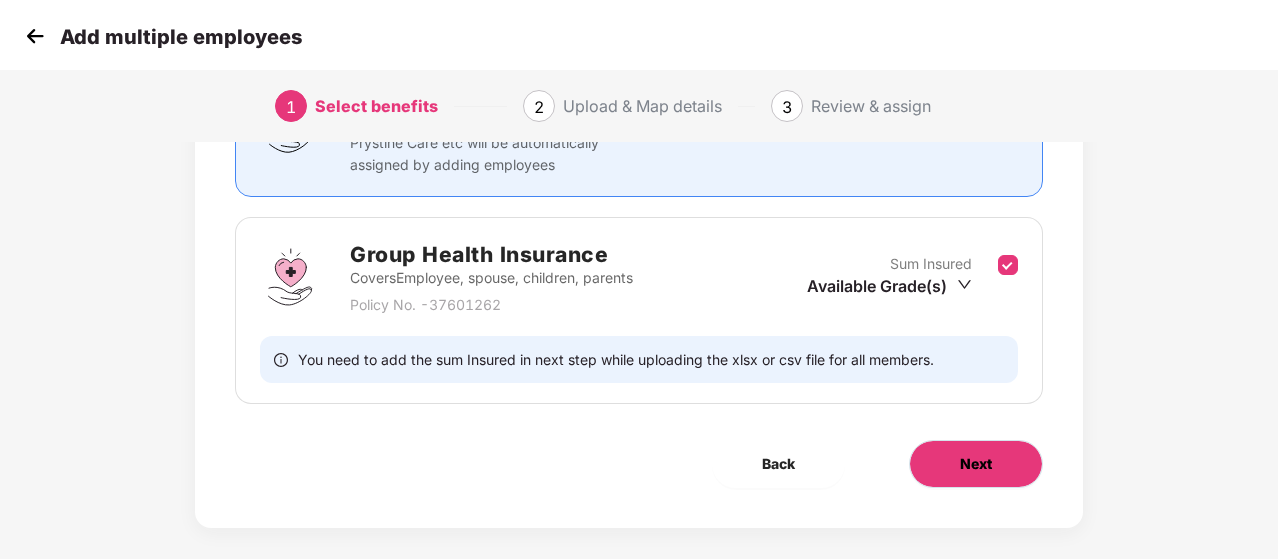 click on "Next" at bounding box center [976, 464] 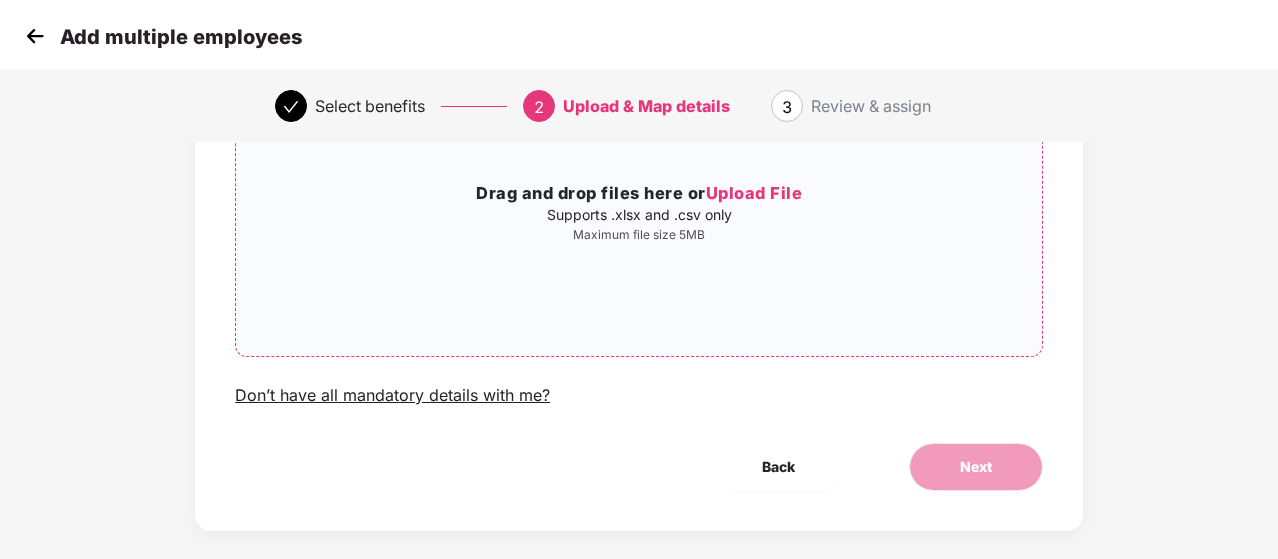 scroll, scrollTop: 244, scrollLeft: 0, axis: vertical 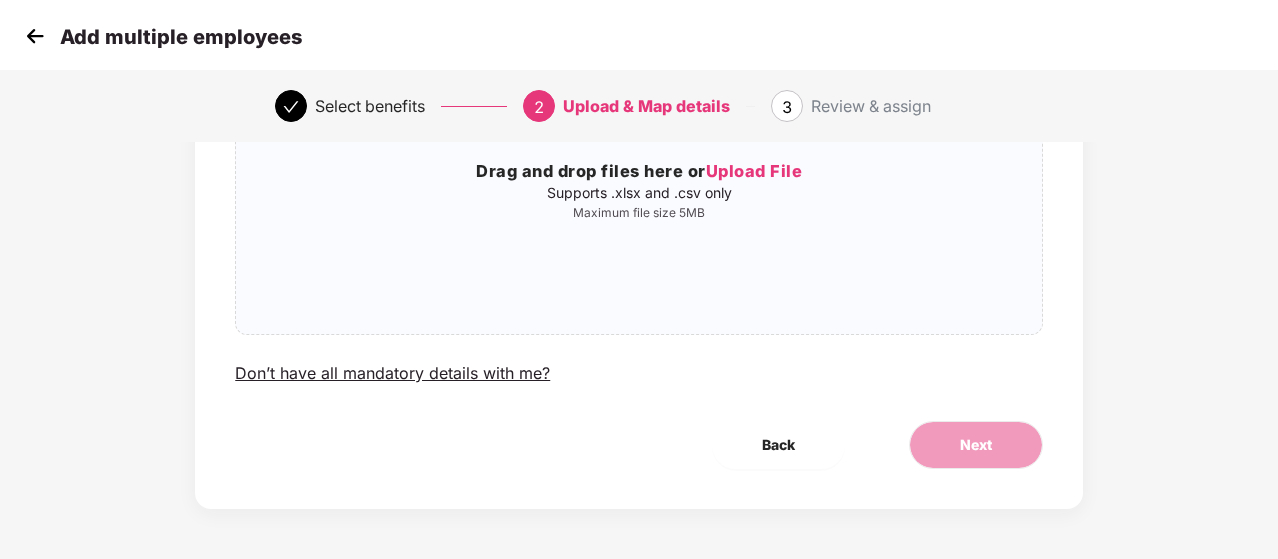 click at bounding box center [35, 36] 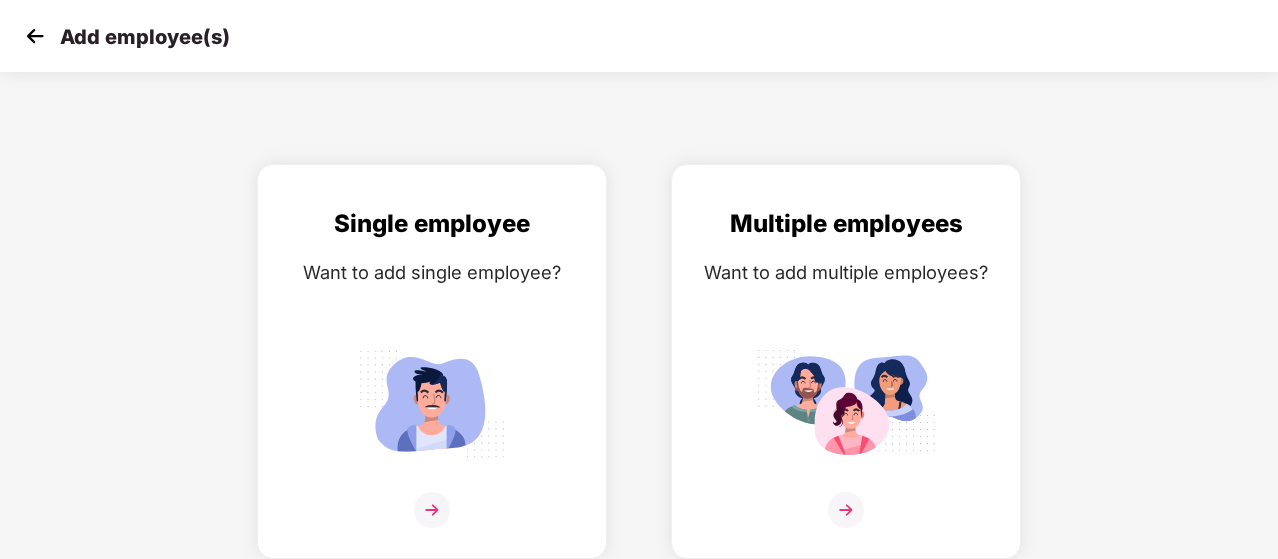 scroll, scrollTop: 6, scrollLeft: 0, axis: vertical 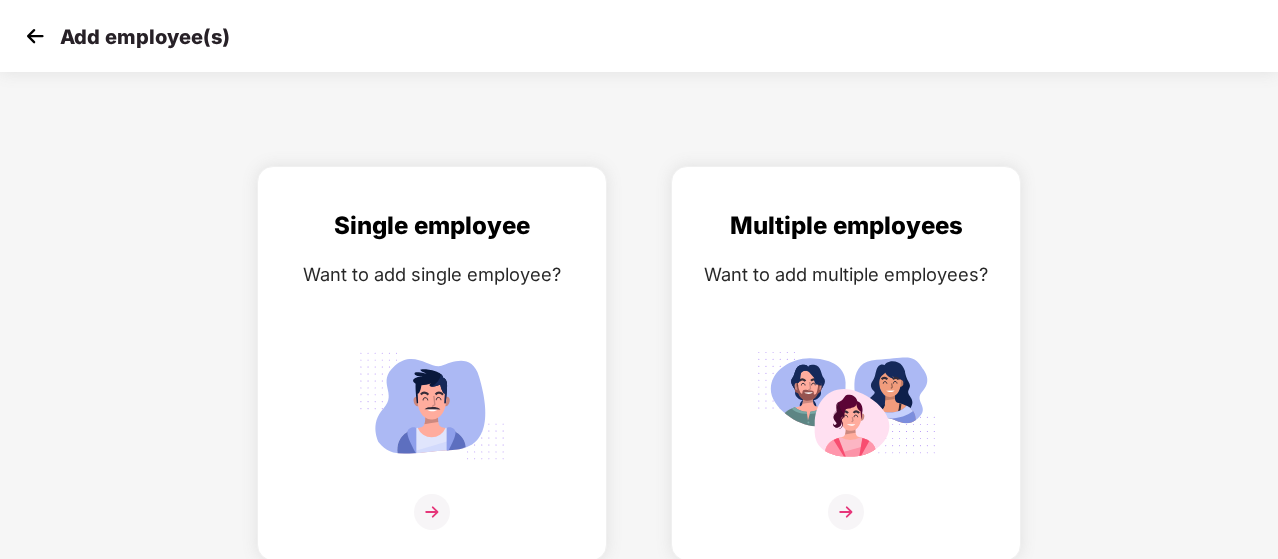 click at bounding box center (35, 36) 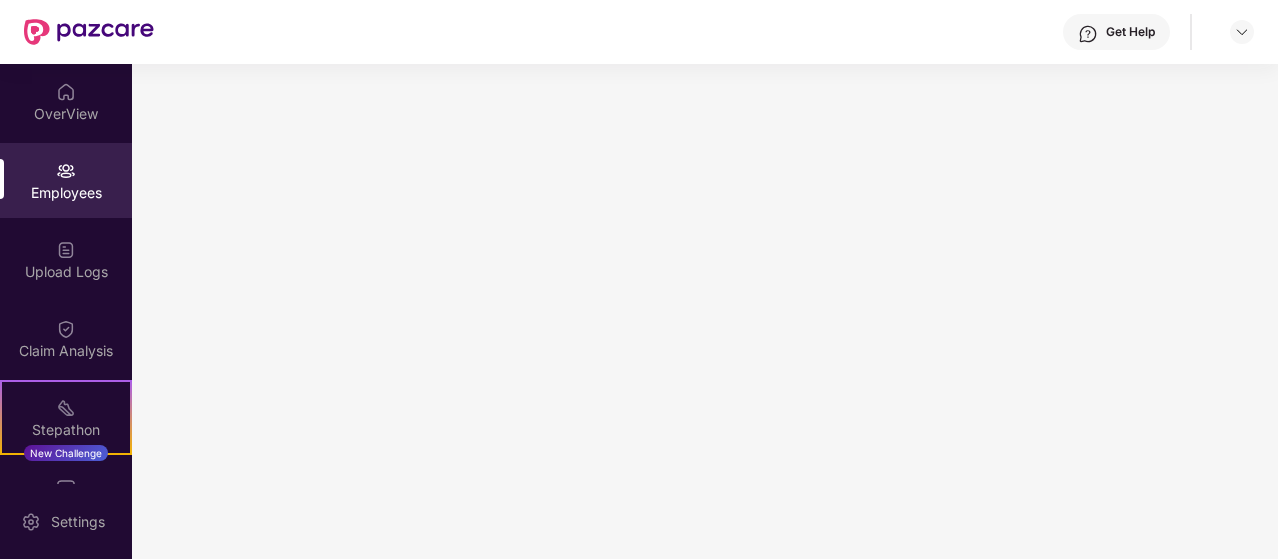 scroll, scrollTop: 0, scrollLeft: 0, axis: both 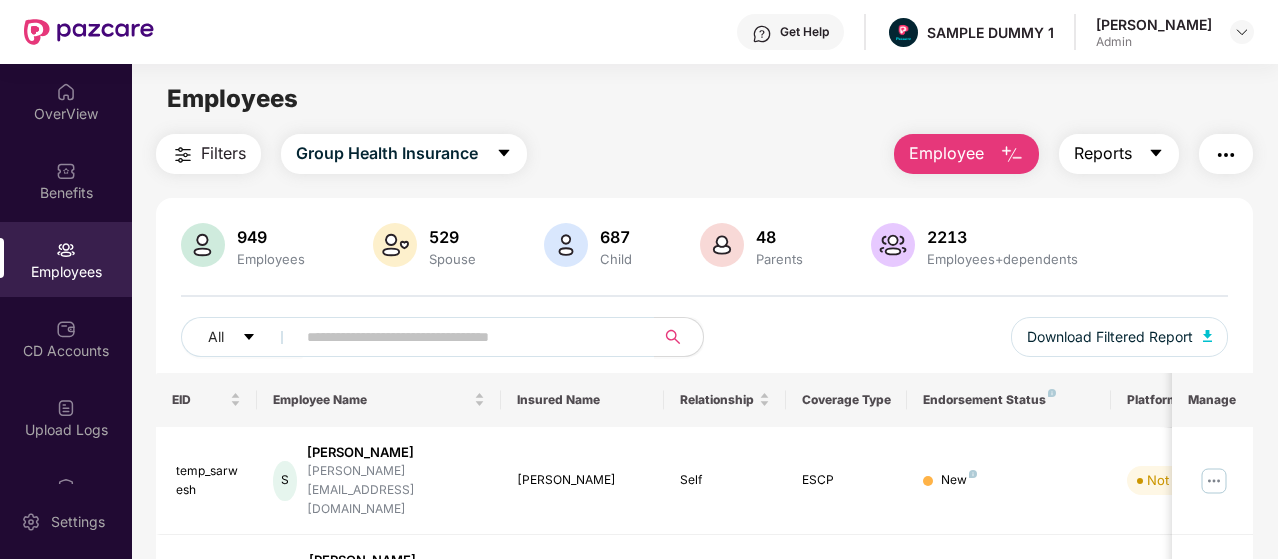 click 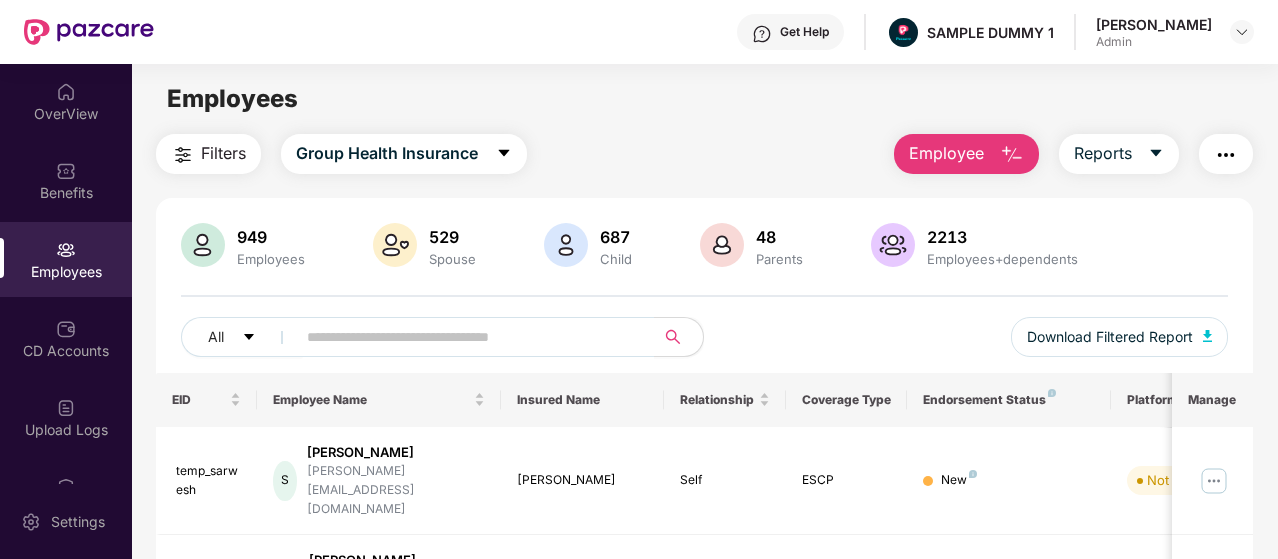 click on "Employees" at bounding box center [704, 99] 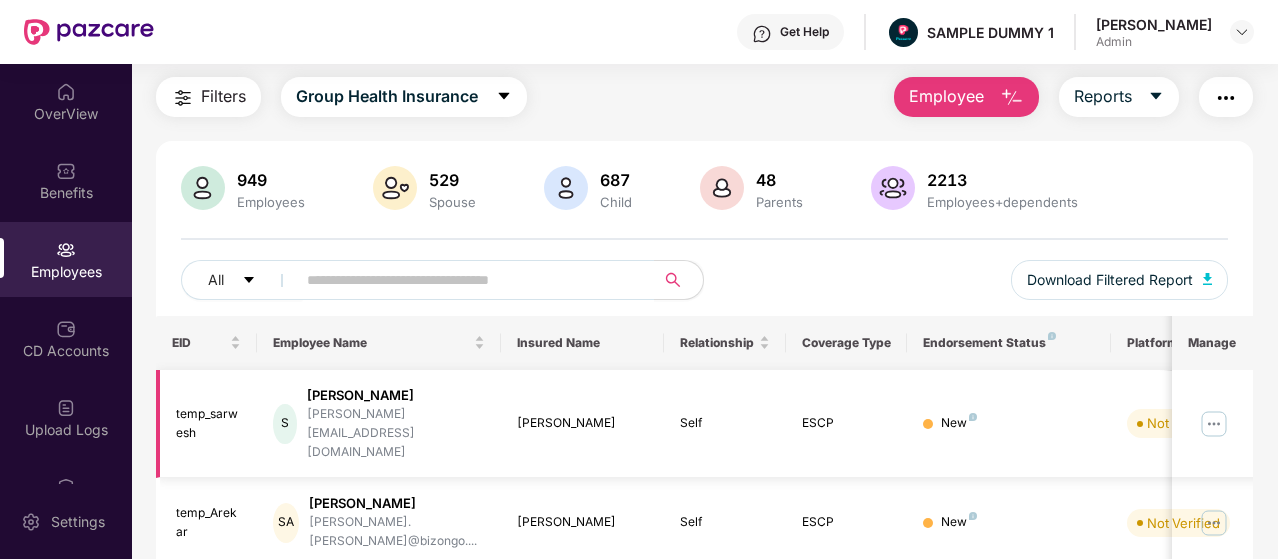 scroll, scrollTop: 58, scrollLeft: 0, axis: vertical 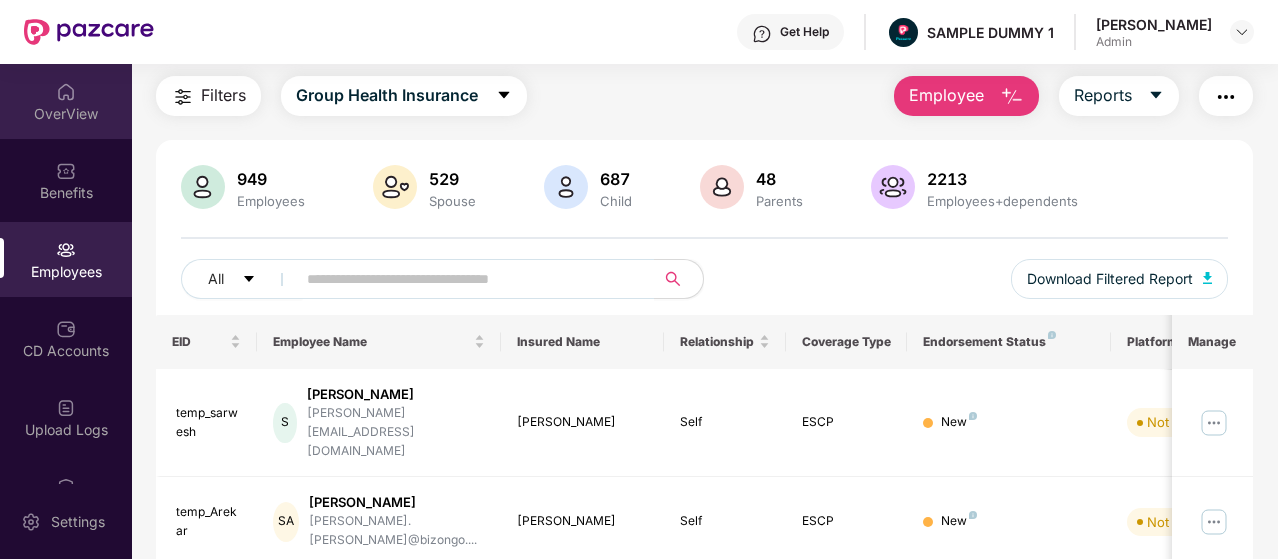 click on "OverView" at bounding box center (66, 101) 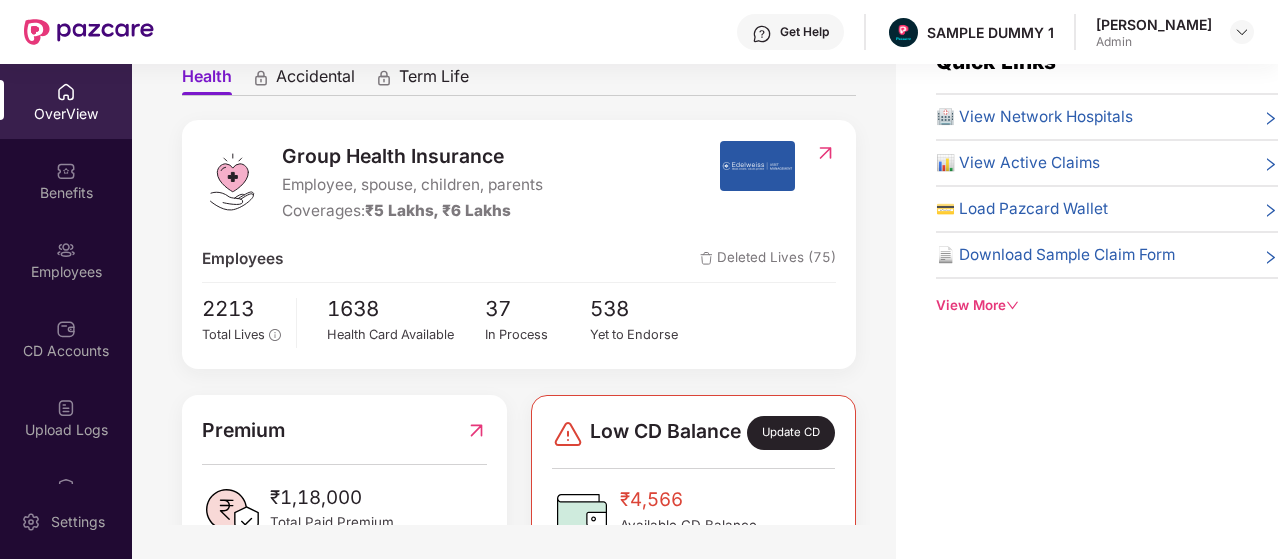 scroll, scrollTop: 142, scrollLeft: 0, axis: vertical 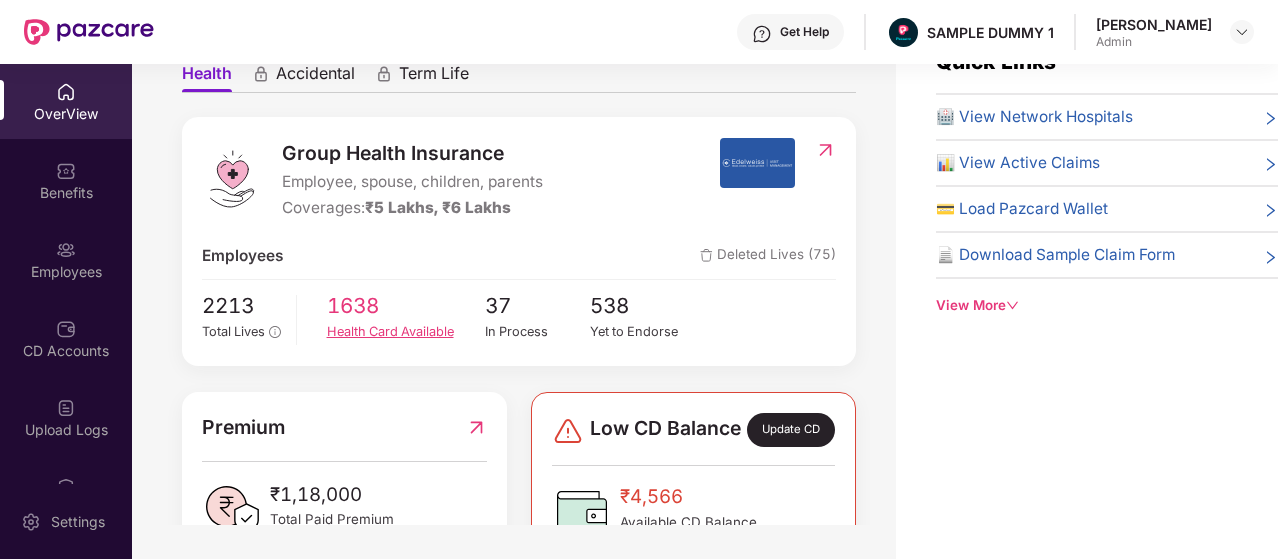 click on "Health Card Available" at bounding box center [406, 332] 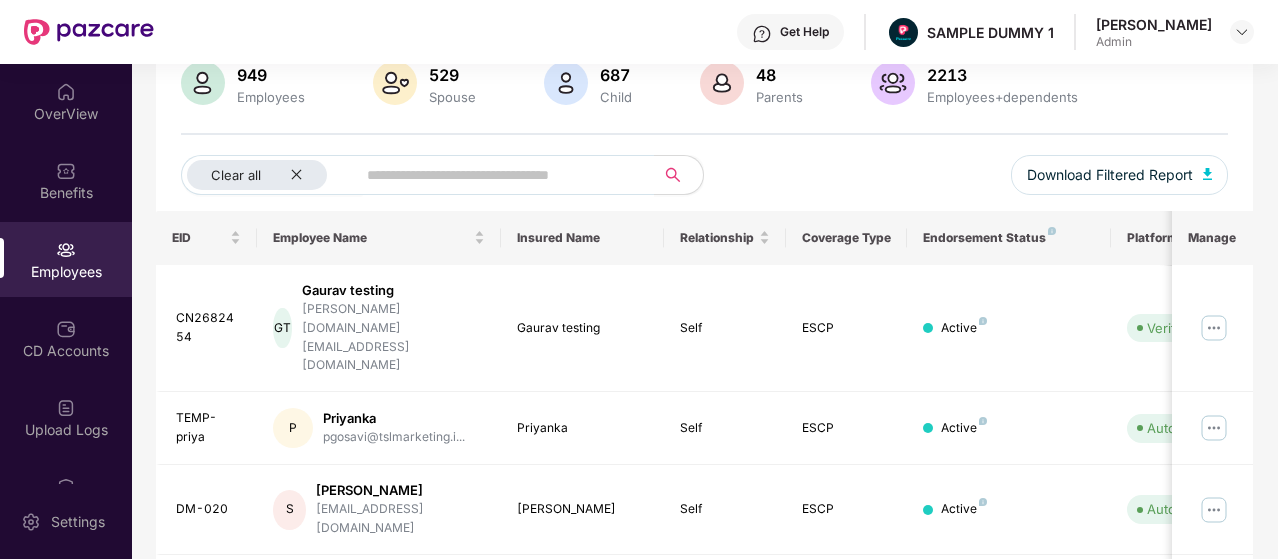 scroll, scrollTop: 163, scrollLeft: 0, axis: vertical 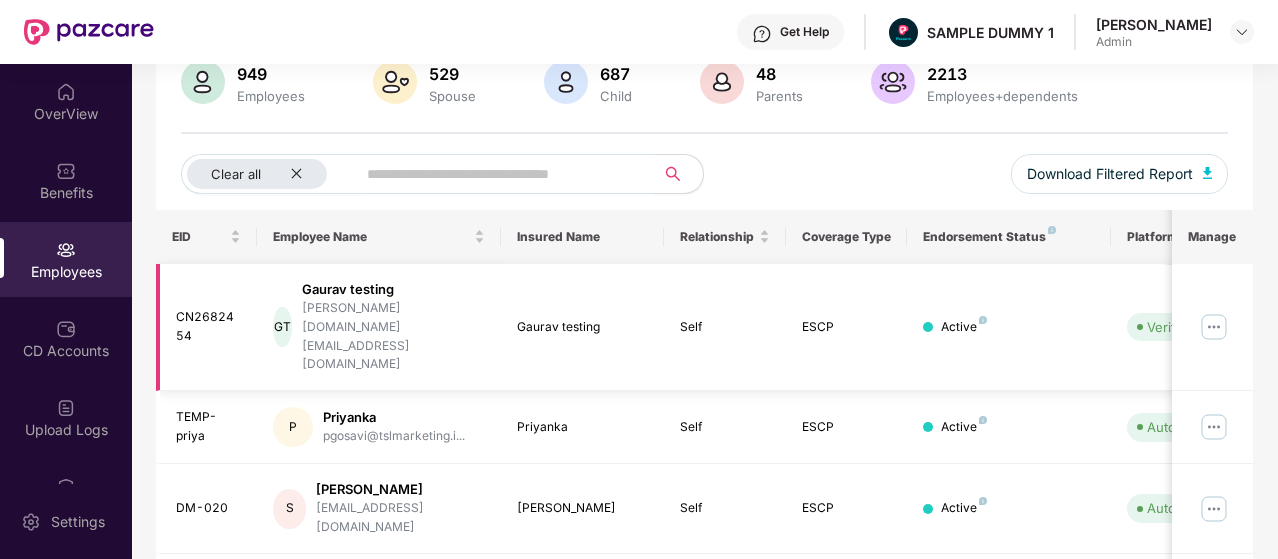 click at bounding box center (1214, 327) 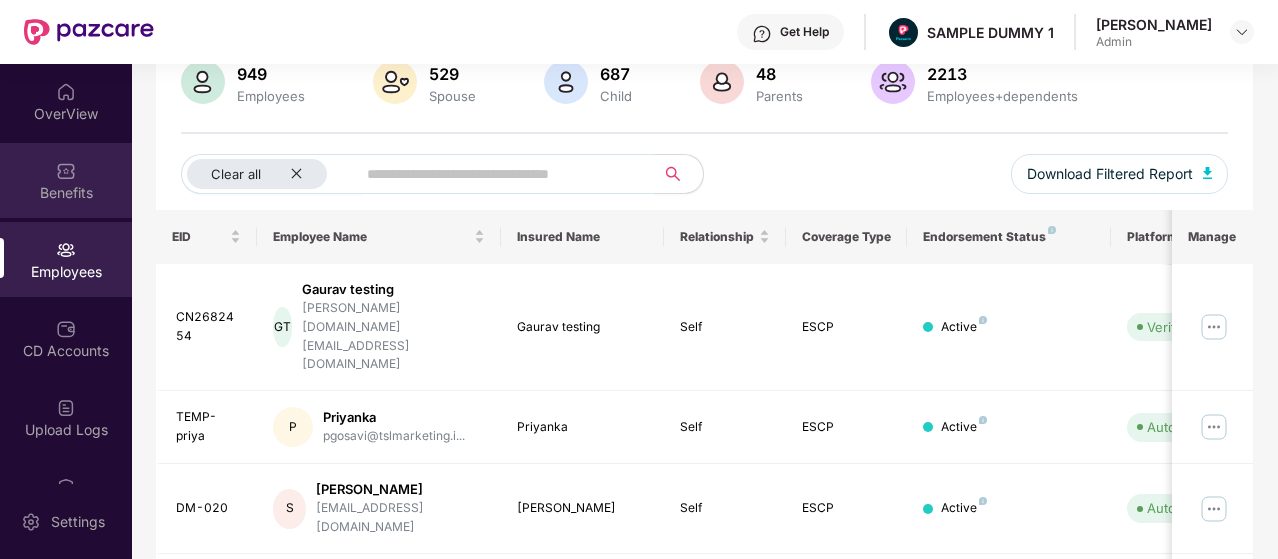 click on "Benefits" at bounding box center (66, 180) 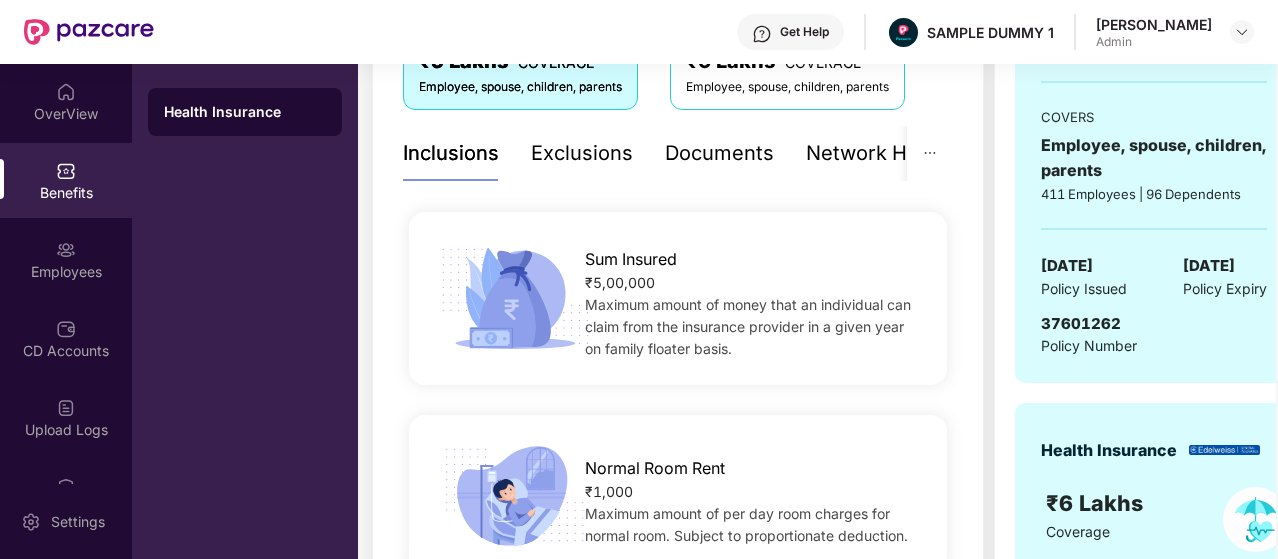 scroll, scrollTop: 378, scrollLeft: 0, axis: vertical 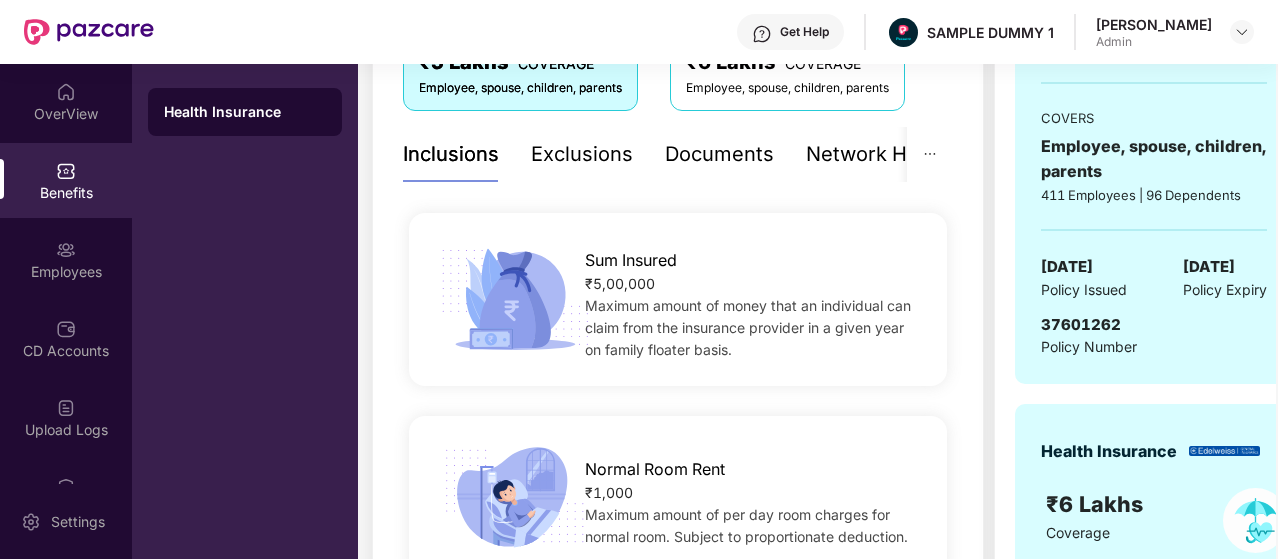 click on "Exclusions" at bounding box center [582, 154] 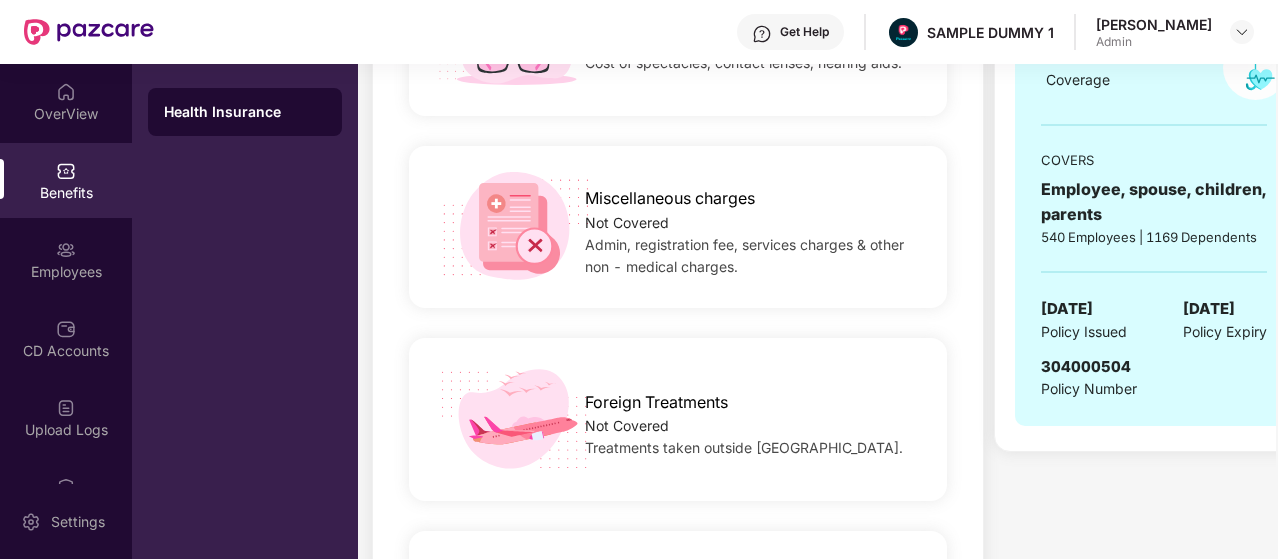 scroll, scrollTop: 389, scrollLeft: 0, axis: vertical 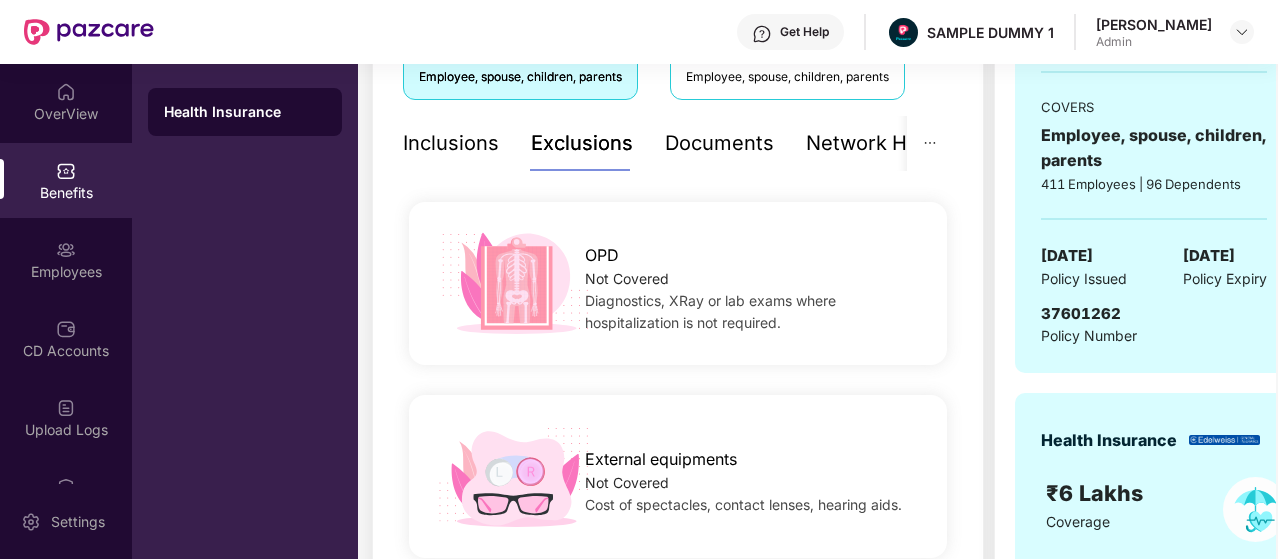 click on "Documents" at bounding box center [719, 143] 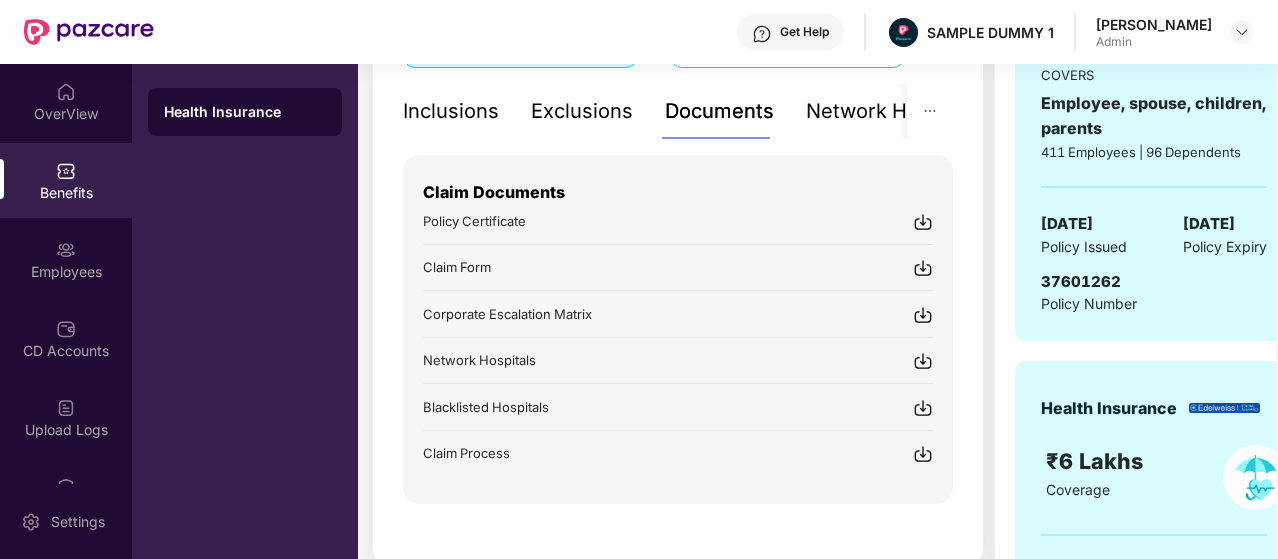 scroll, scrollTop: 227, scrollLeft: 0, axis: vertical 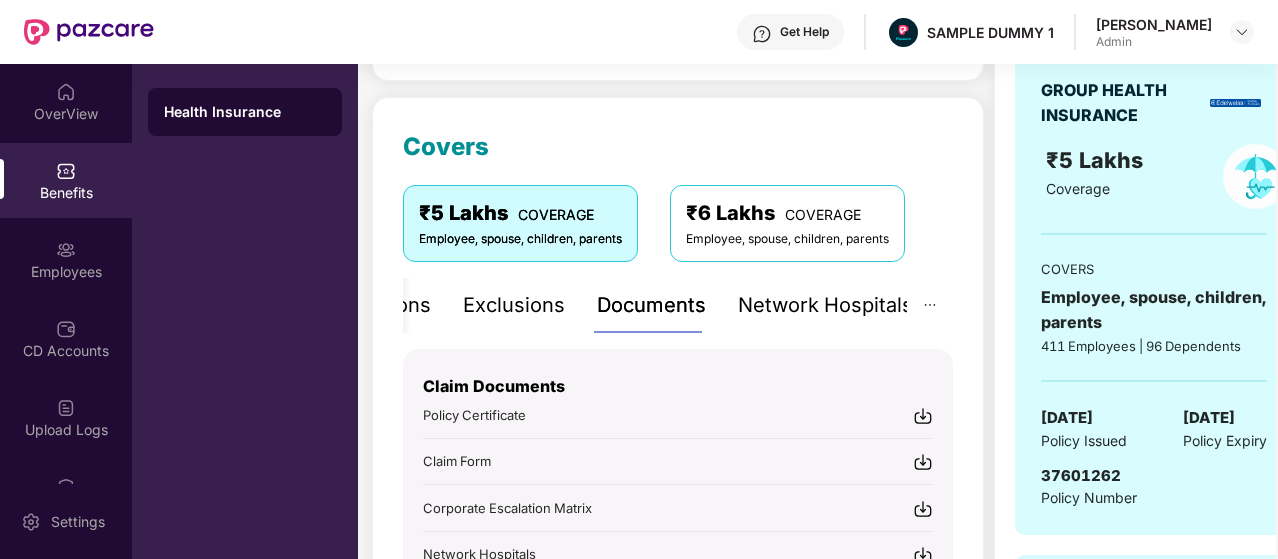 click on "Network Hospitals" at bounding box center (825, 305) 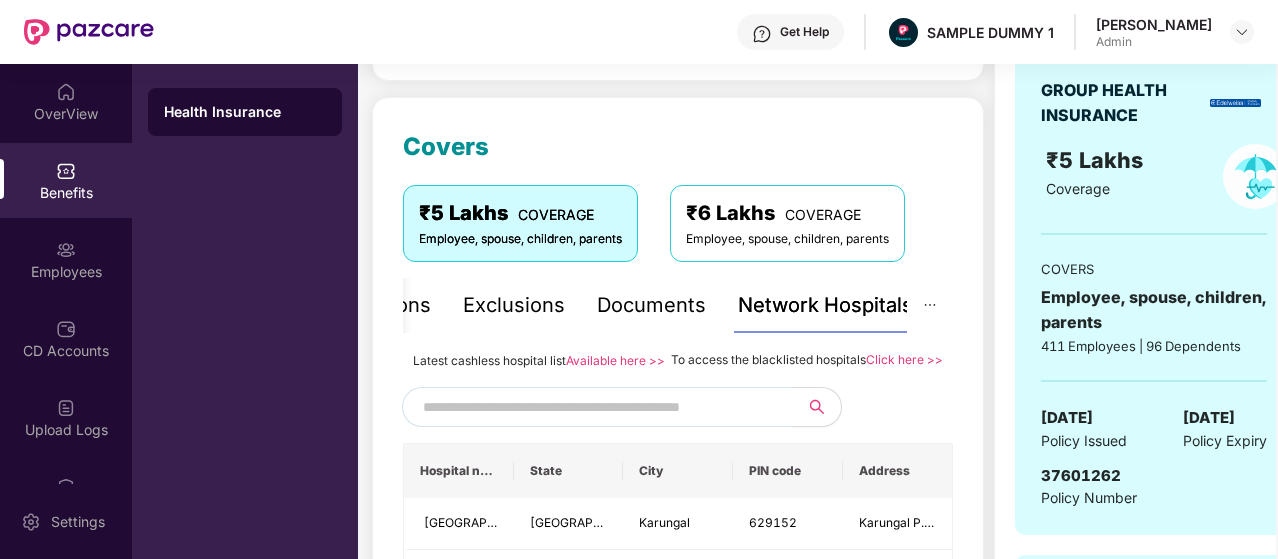 click at bounding box center (594, 407) 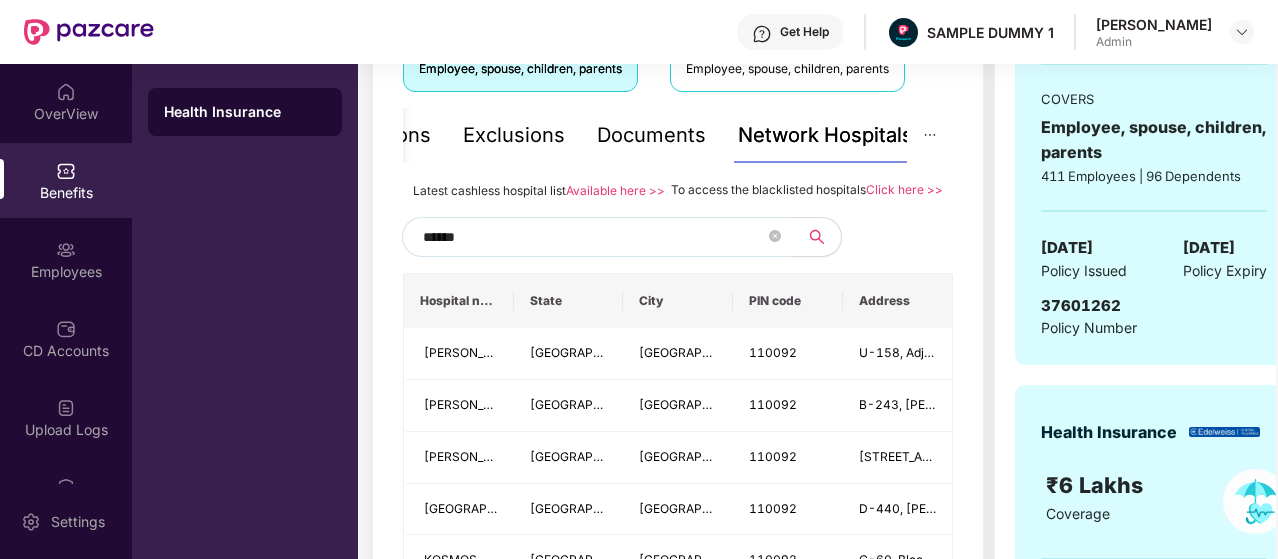 scroll, scrollTop: 367, scrollLeft: 0, axis: vertical 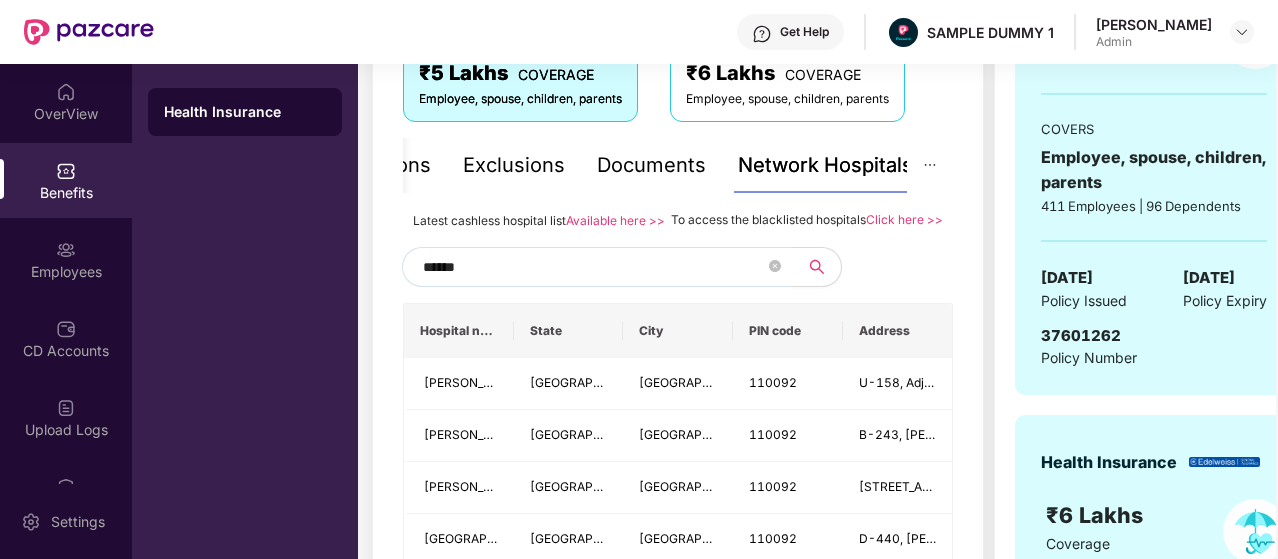 type on "******" 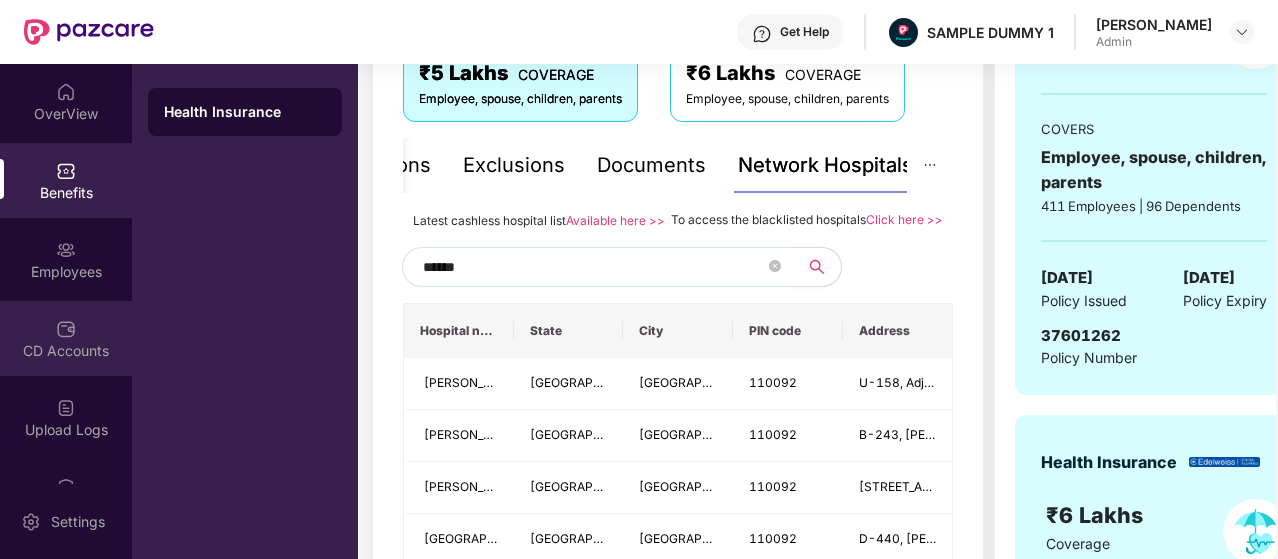 click on "CD Accounts" at bounding box center [66, 351] 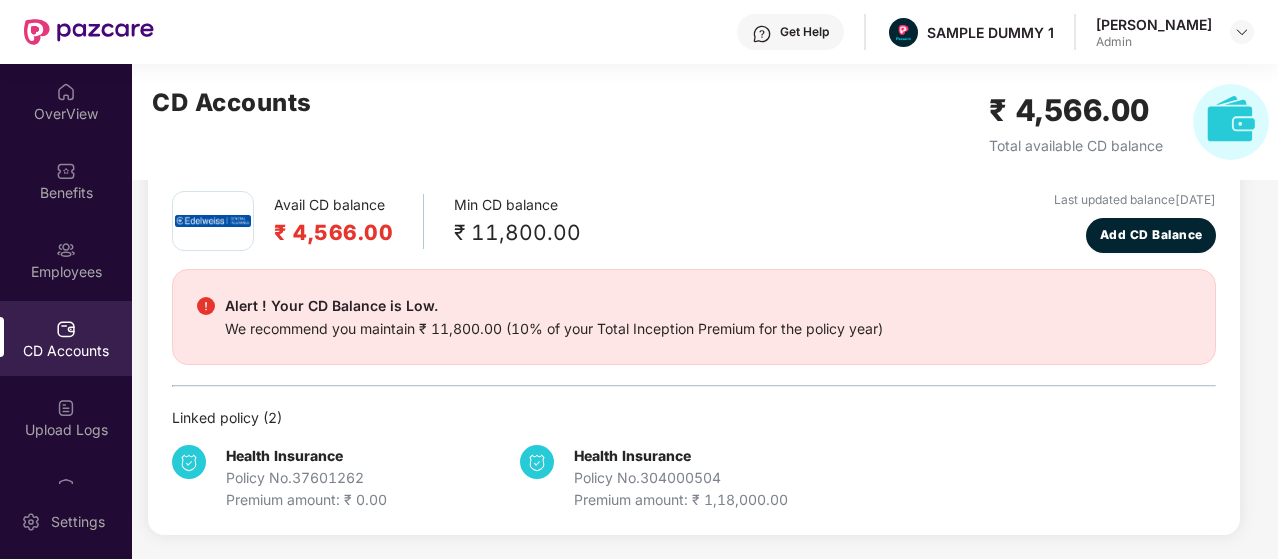 scroll, scrollTop: 88, scrollLeft: 0, axis: vertical 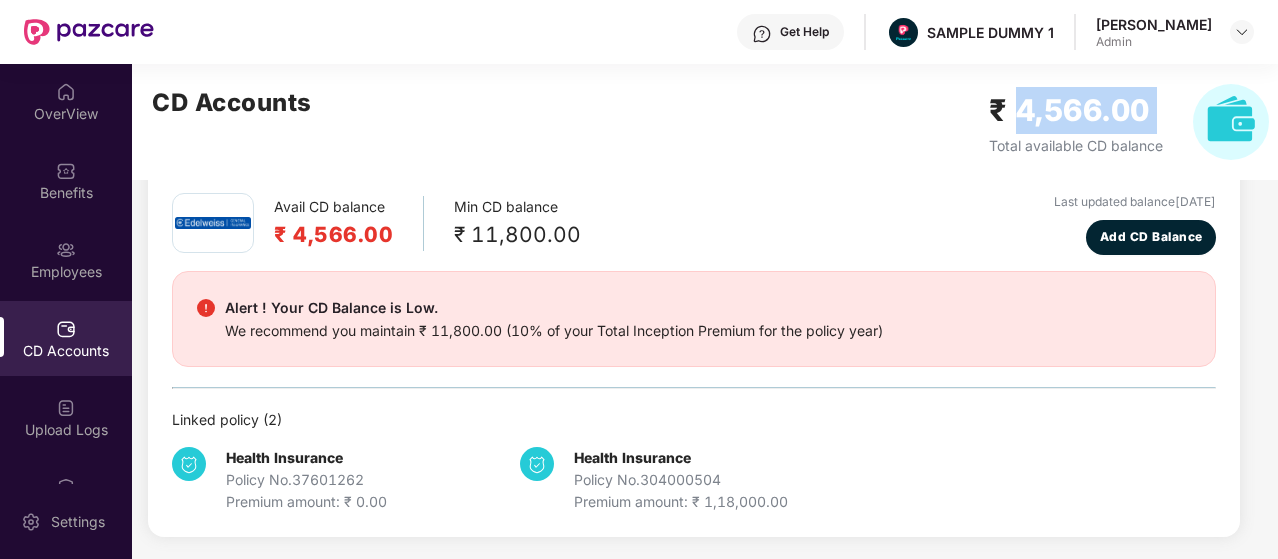 drag, startPoint x: 1014, startPoint y: 120, endPoint x: 722, endPoint y: 139, distance: 292.6175 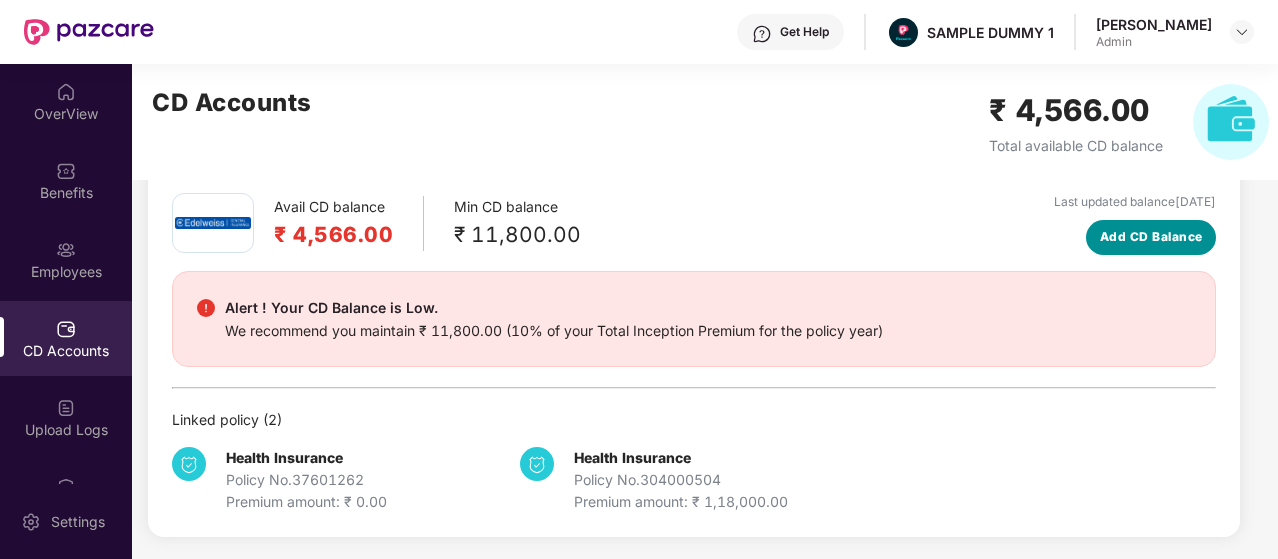 click on "Add CD Balance" at bounding box center [1151, 237] 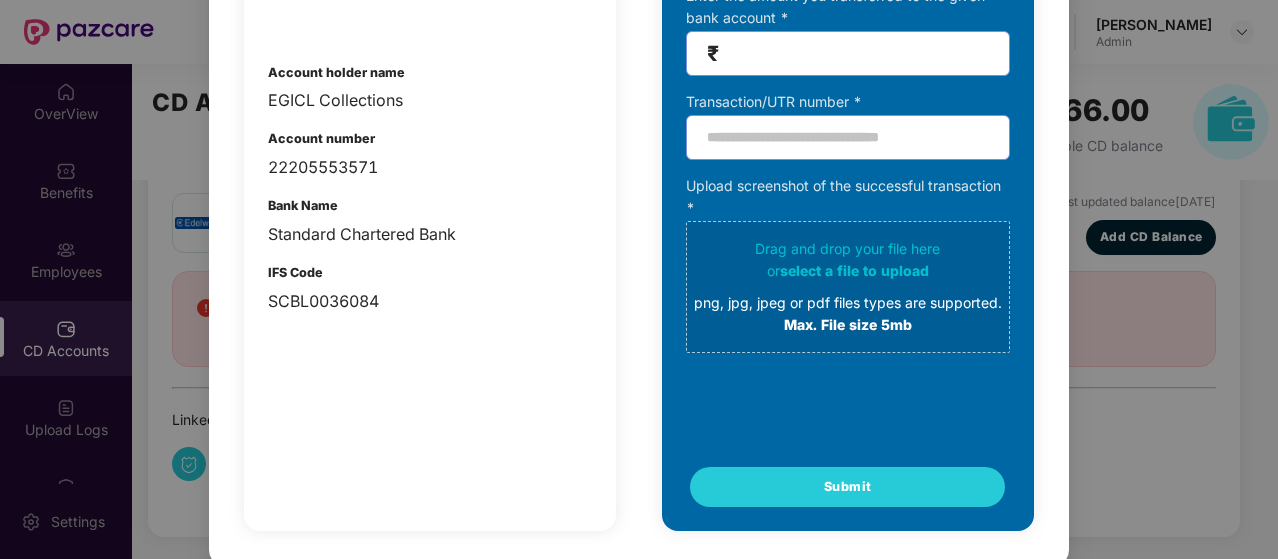 scroll, scrollTop: 298, scrollLeft: 0, axis: vertical 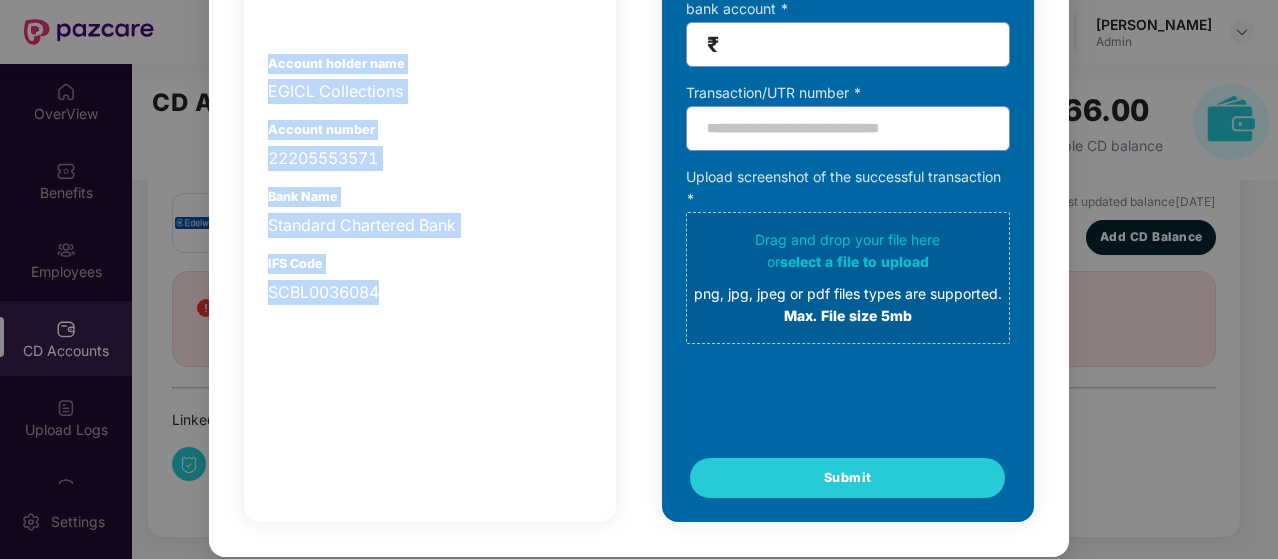 drag, startPoint x: 257, startPoint y: 49, endPoint x: 423, endPoint y: 327, distance: 323.79007 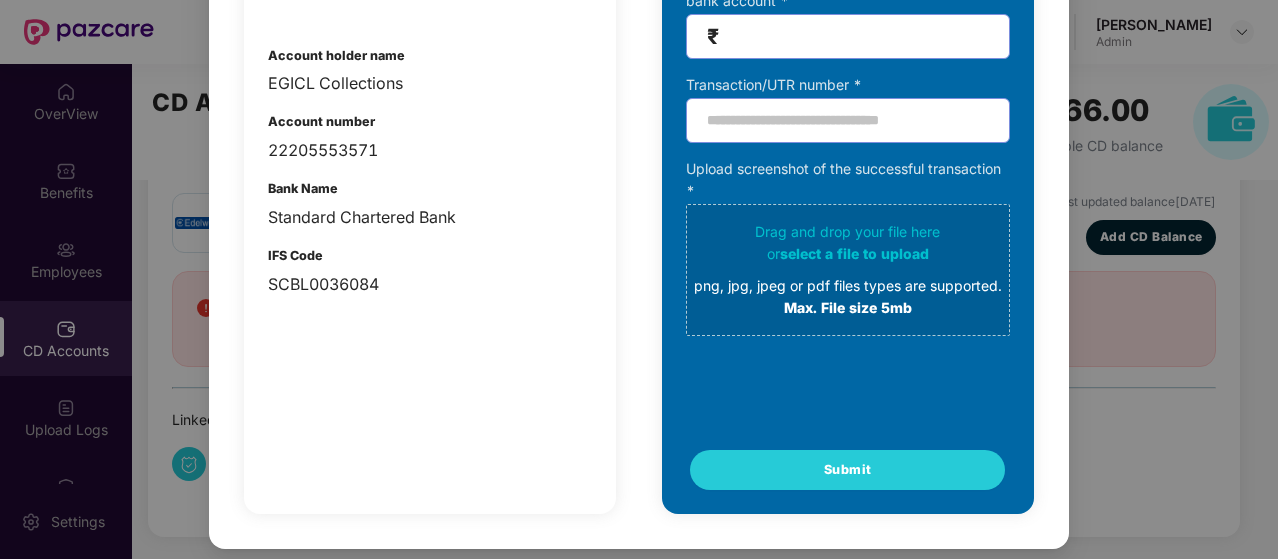 scroll, scrollTop: 0, scrollLeft: 0, axis: both 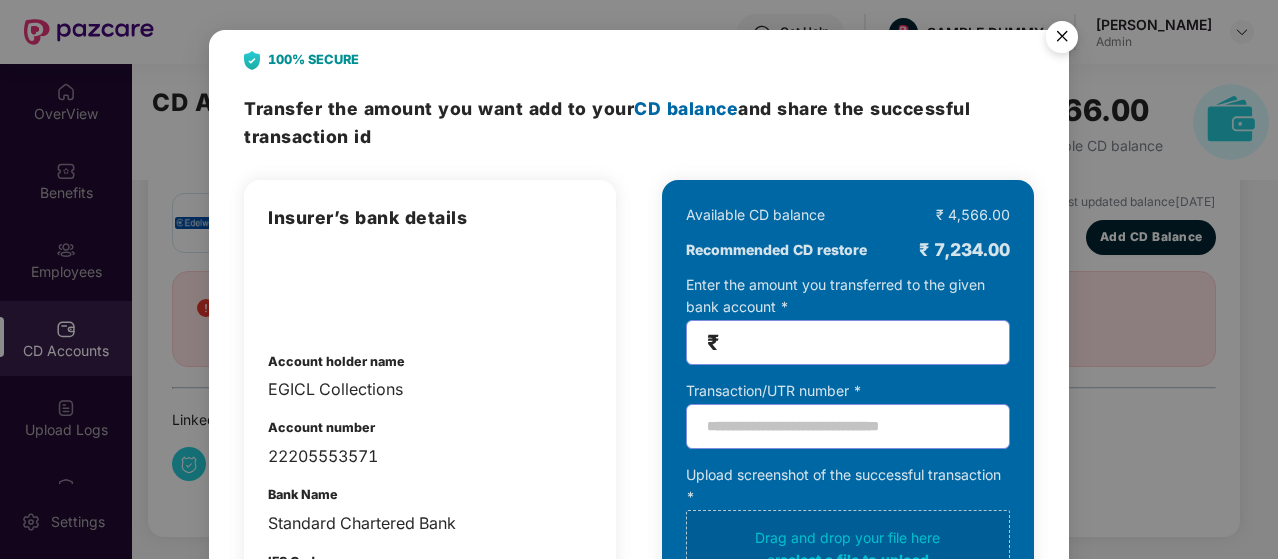 click at bounding box center (1062, 40) 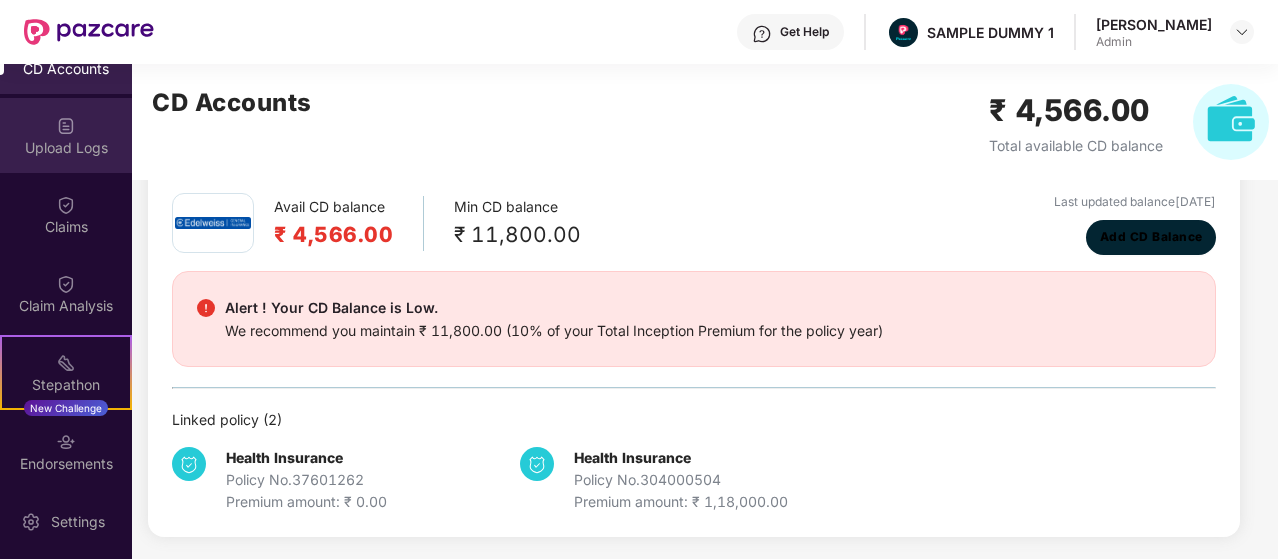 scroll, scrollTop: 306, scrollLeft: 0, axis: vertical 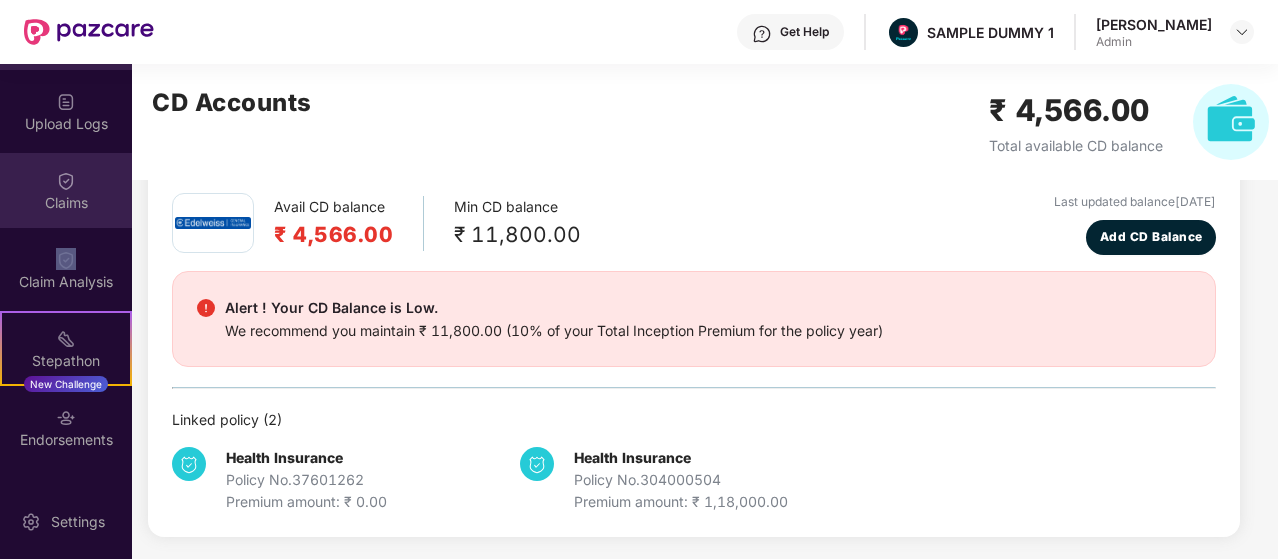 drag, startPoint x: 83, startPoint y: 231, endPoint x: 103, endPoint y: 205, distance: 32.80244 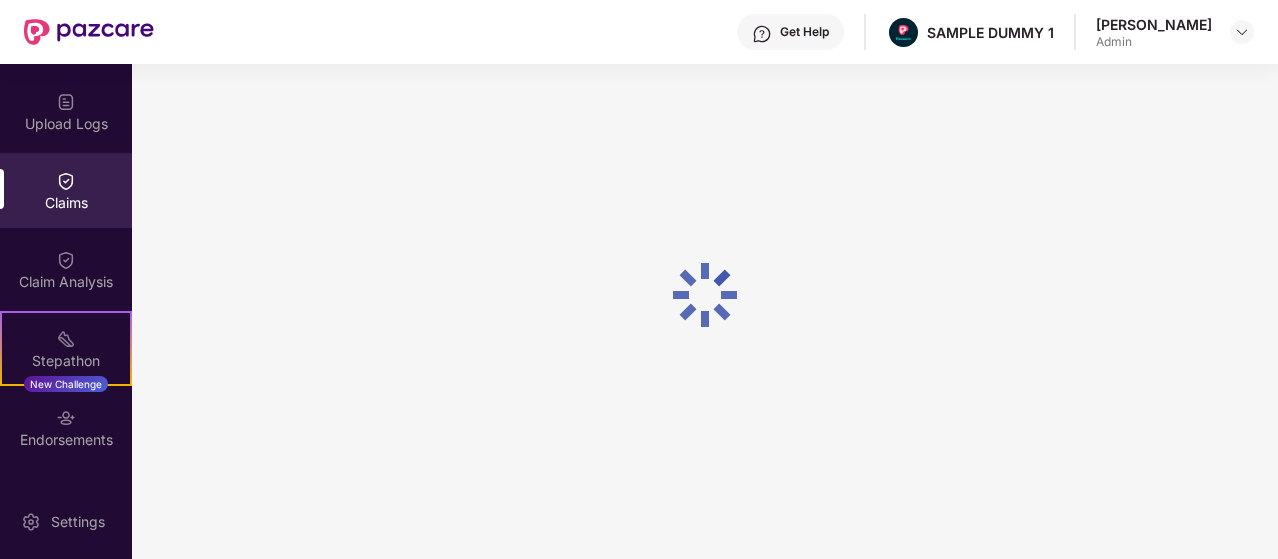 scroll, scrollTop: 88, scrollLeft: 0, axis: vertical 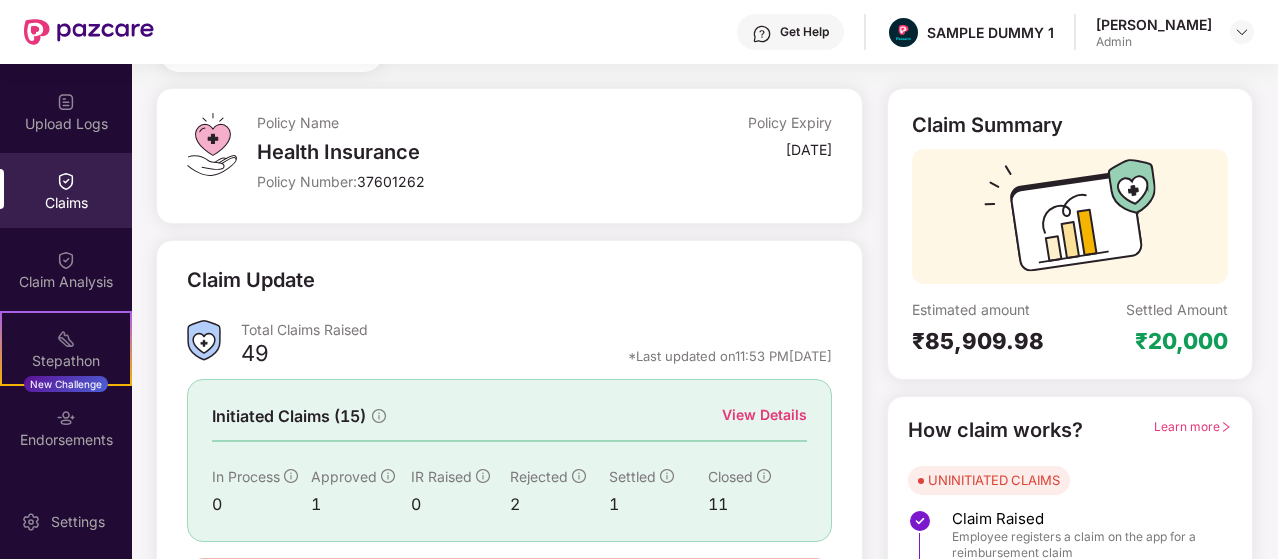 click on "Policy Number:  37601262" at bounding box center [449, 181] 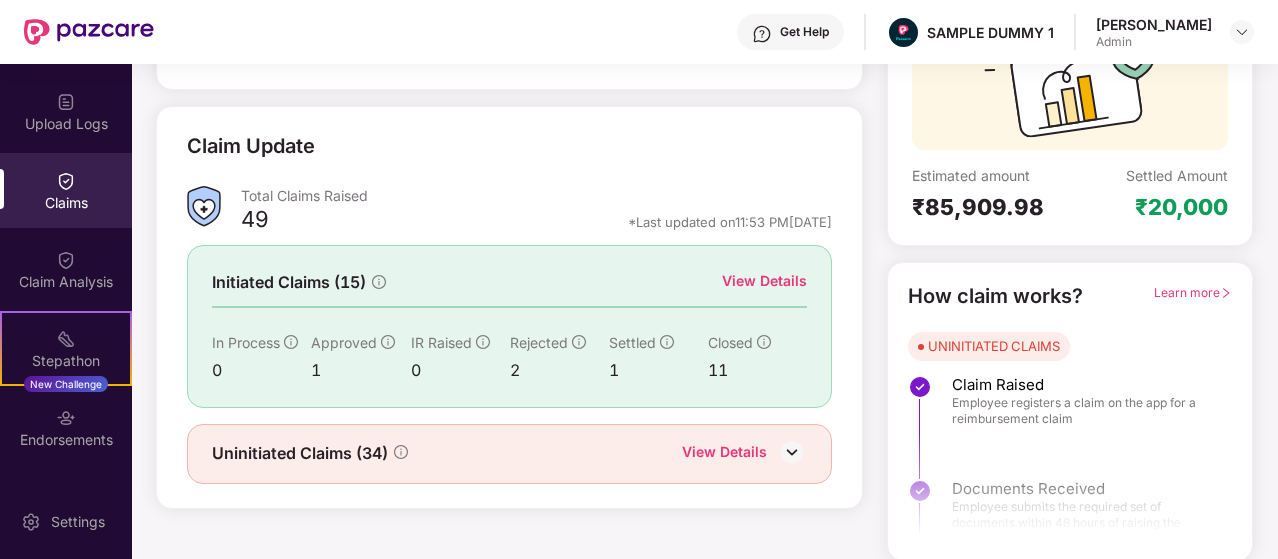 click on "View Details" at bounding box center (764, 281) 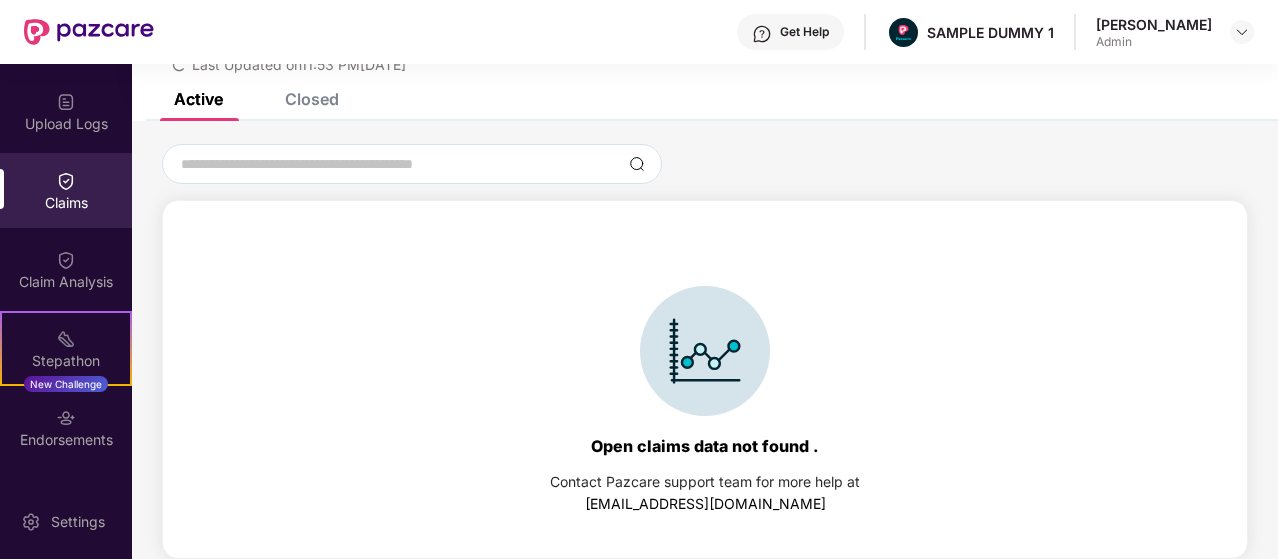 scroll, scrollTop: 86, scrollLeft: 0, axis: vertical 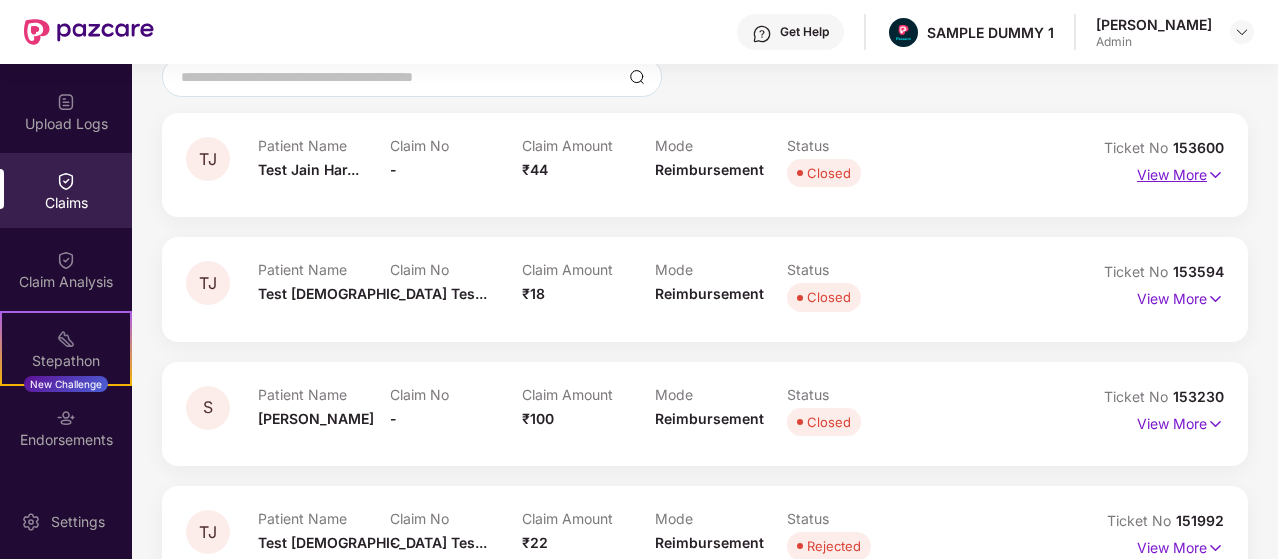 click on "View More" at bounding box center (1180, 172) 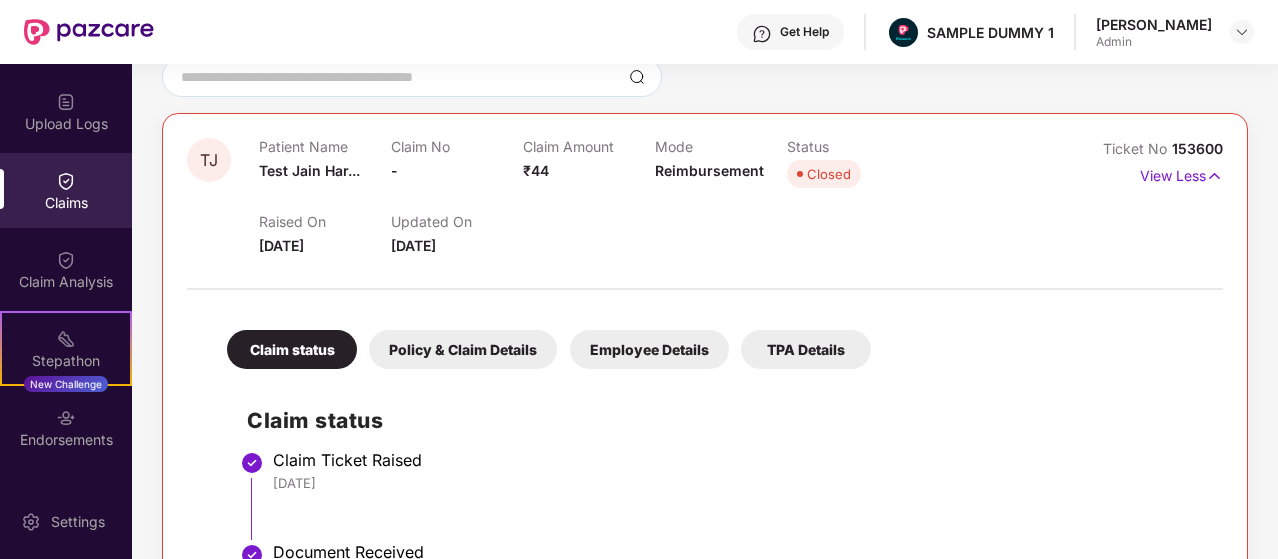 click on "Policy & Claim Details" at bounding box center (463, 349) 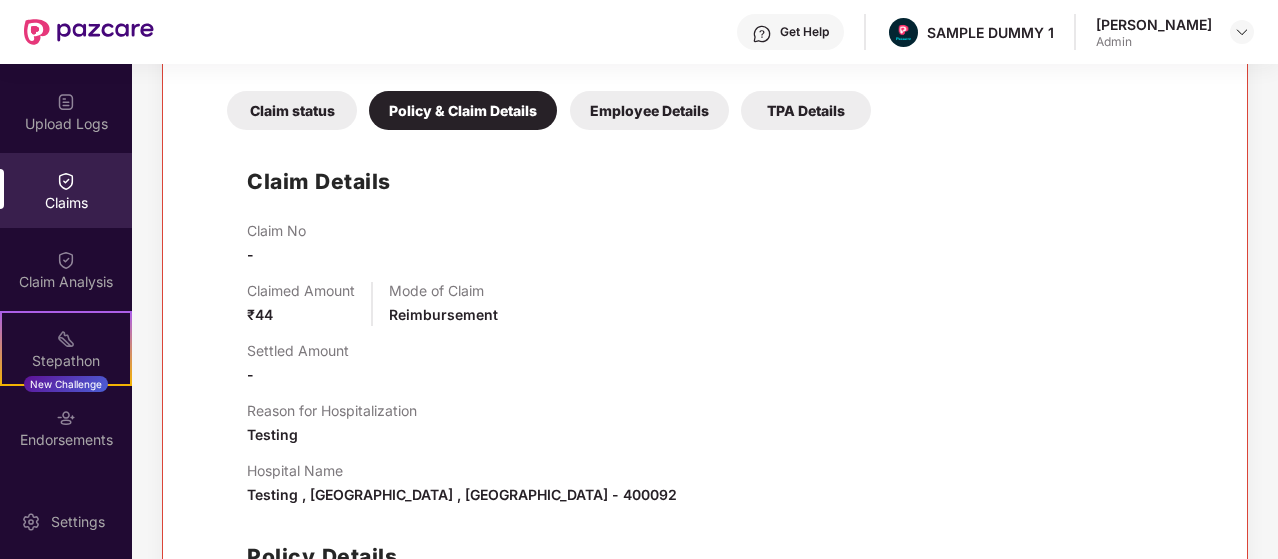 scroll, scrollTop: 0, scrollLeft: 0, axis: both 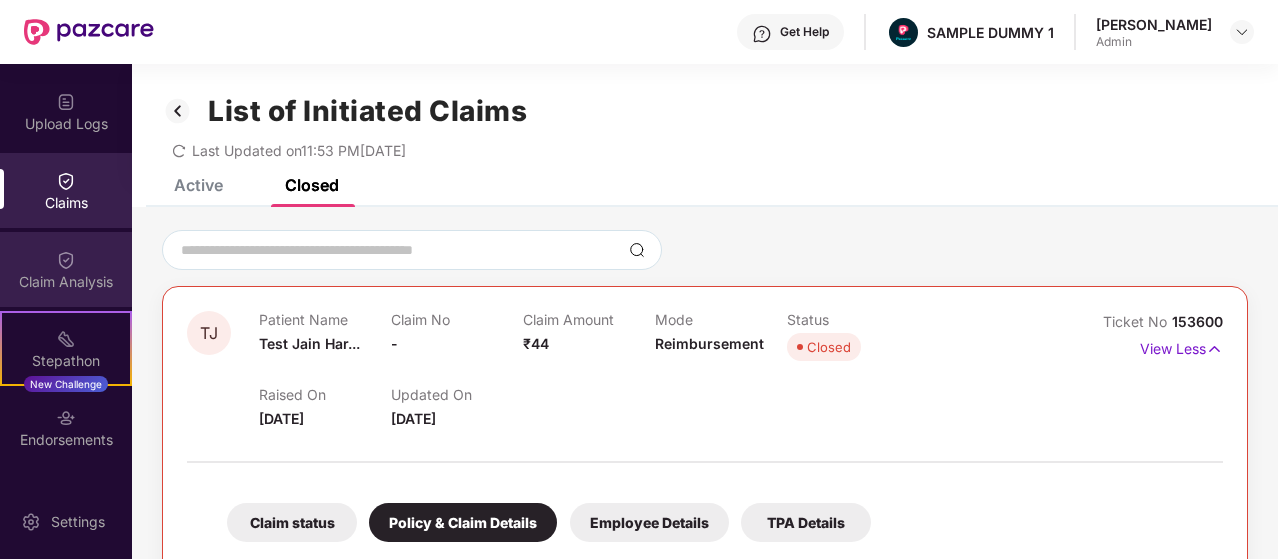 click on "Claim Analysis" at bounding box center [66, 269] 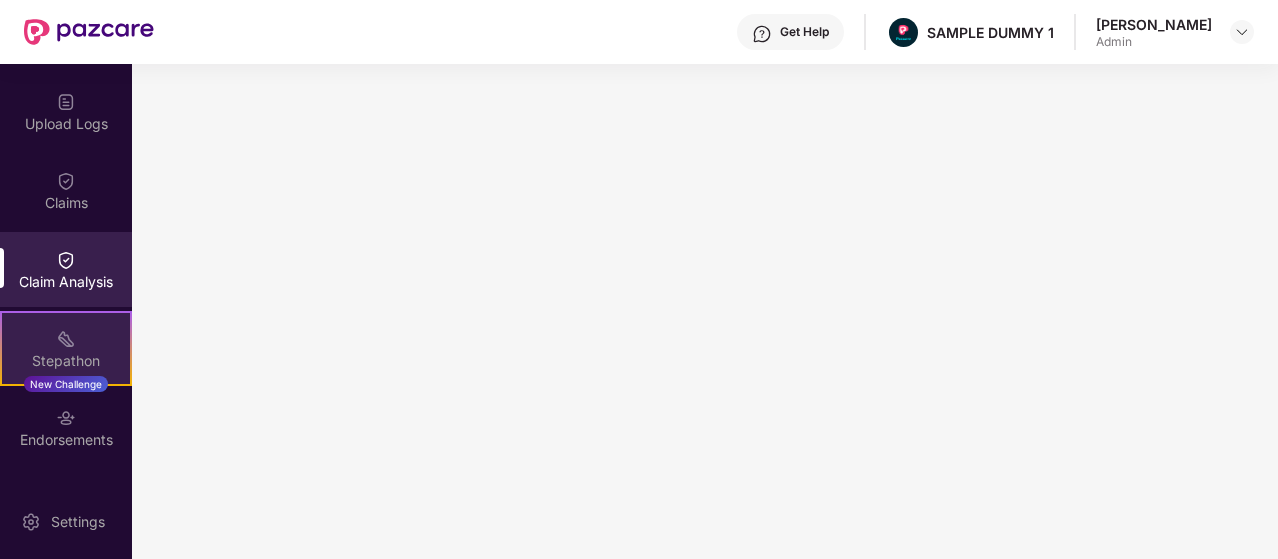 click on "Stepathon New Challenge" at bounding box center [66, 348] 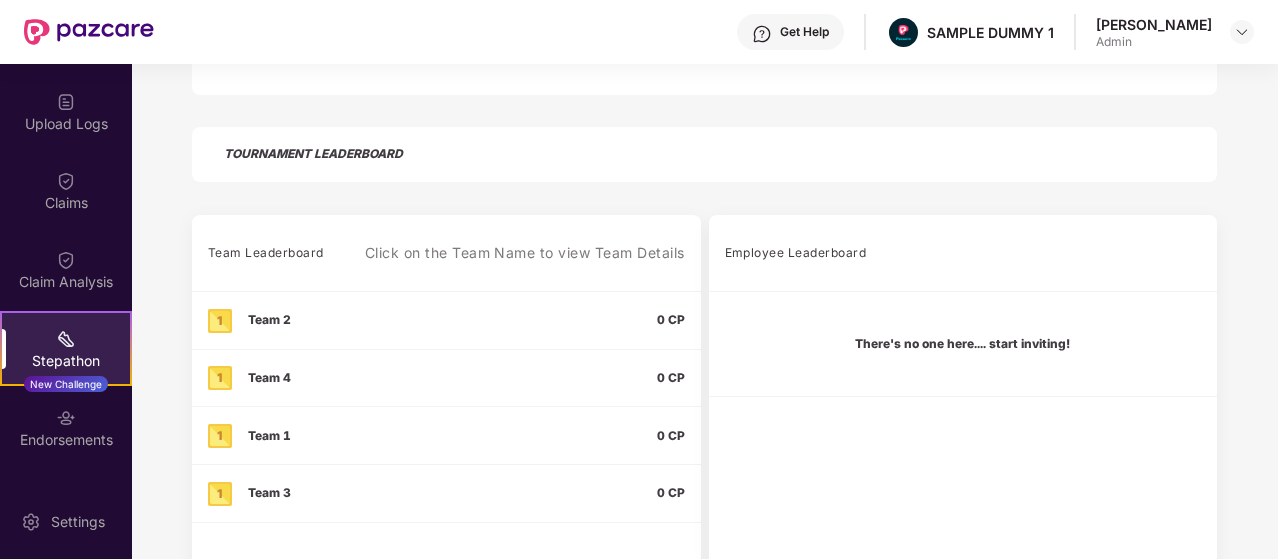scroll, scrollTop: 0, scrollLeft: 0, axis: both 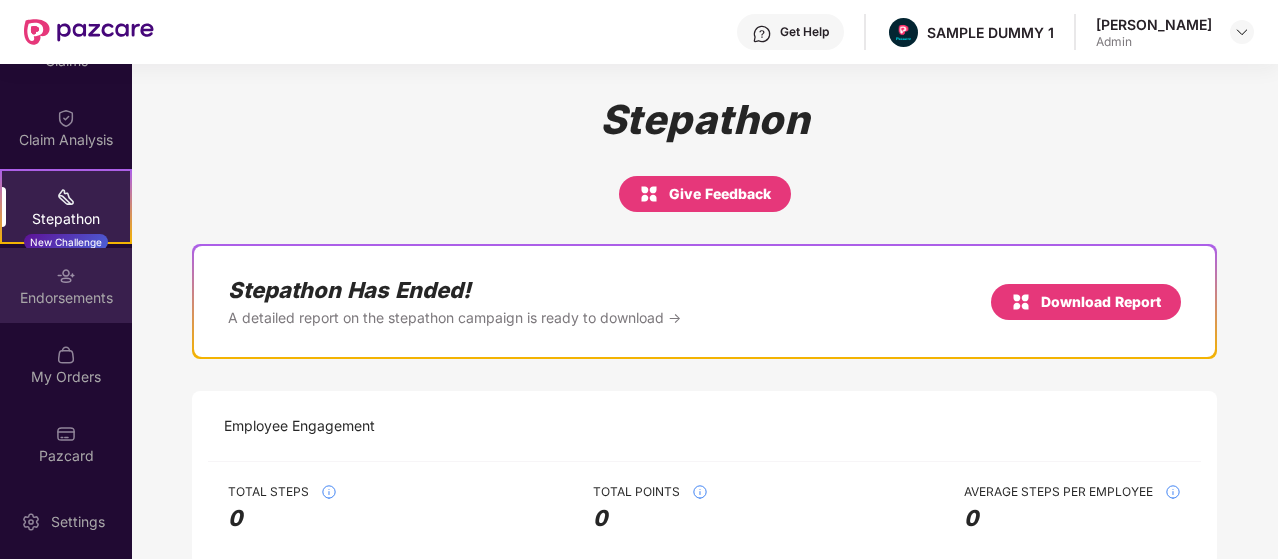 click on "Endorsements" at bounding box center [66, 285] 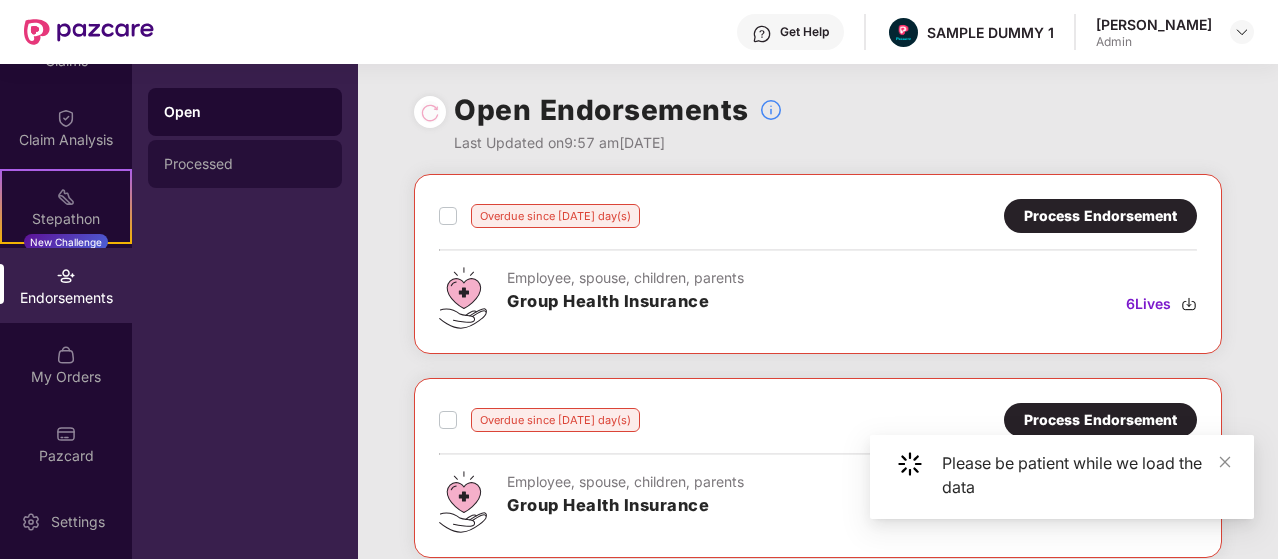 click on "Processed" at bounding box center [245, 164] 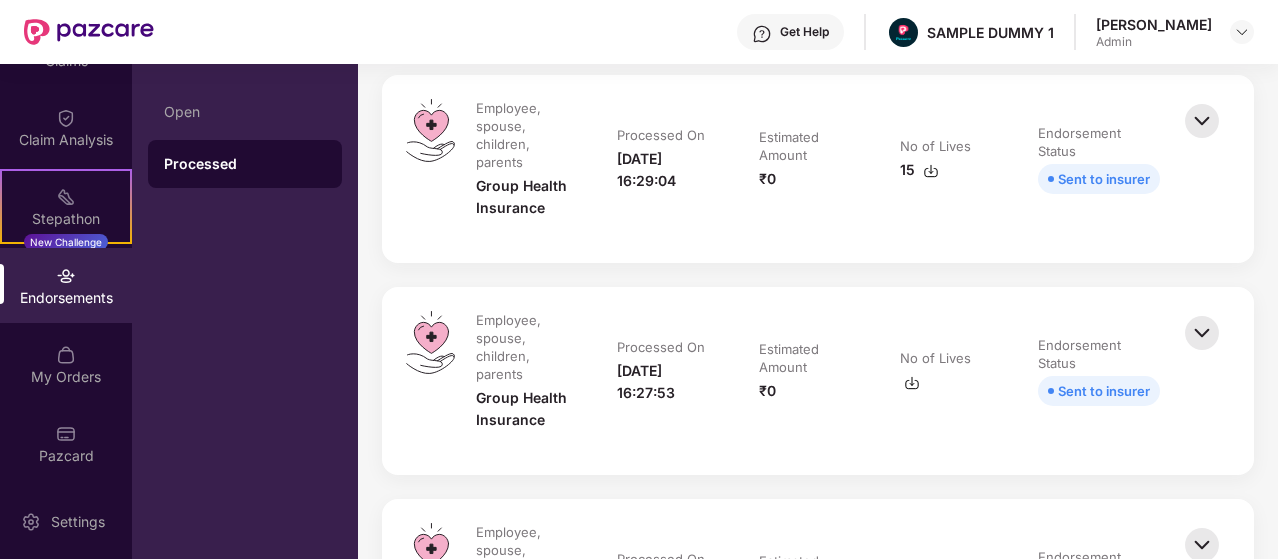 scroll, scrollTop: 244, scrollLeft: 0, axis: vertical 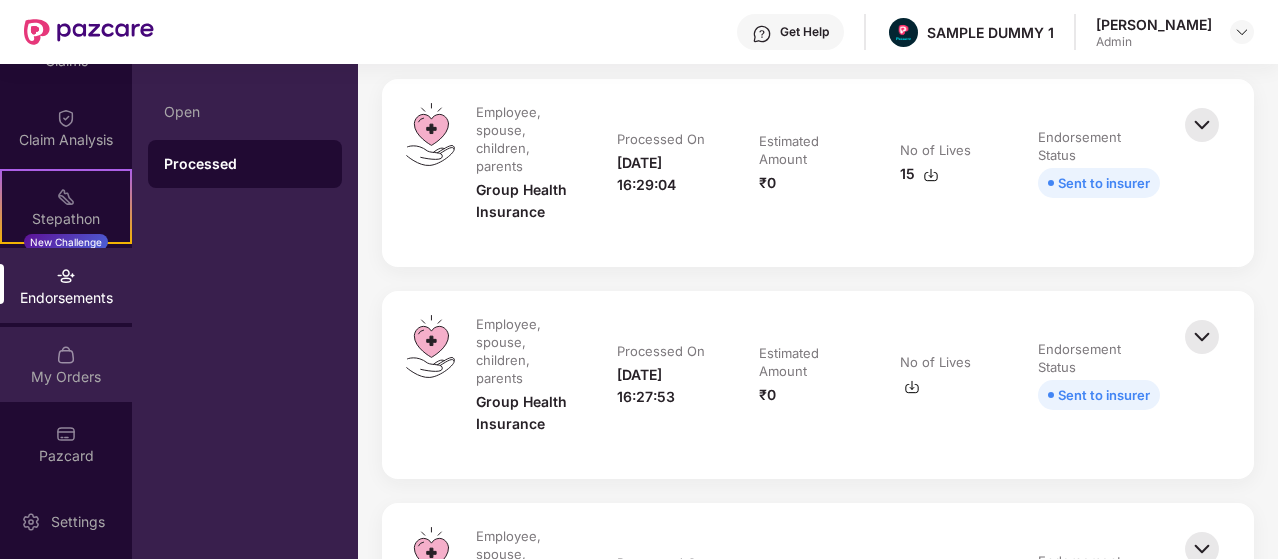 click on "My Orders" at bounding box center (66, 377) 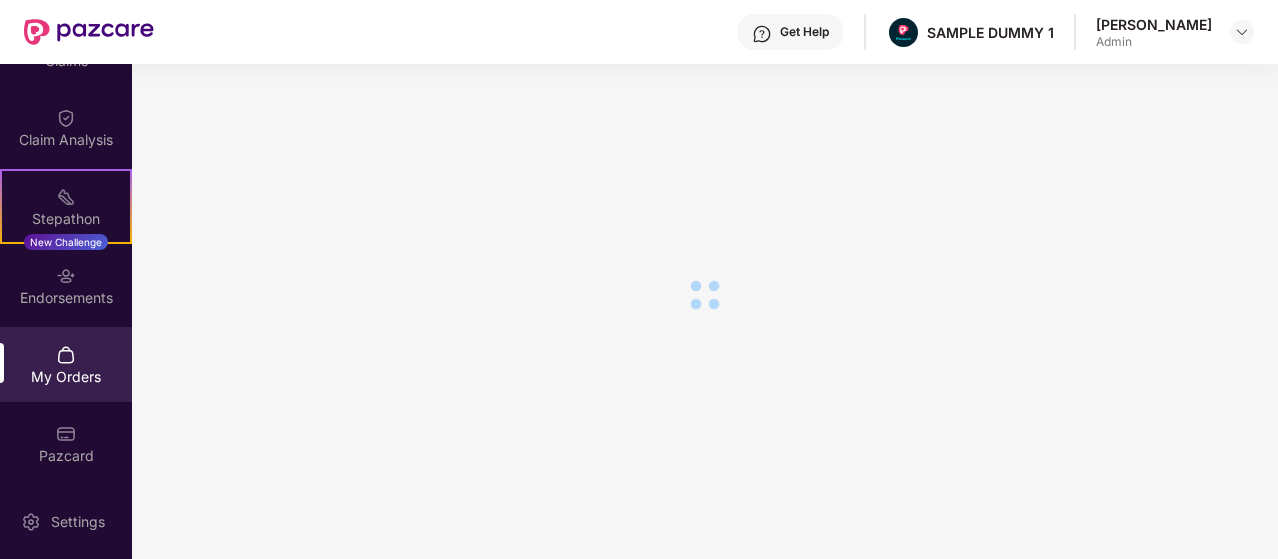 scroll, scrollTop: 0, scrollLeft: 0, axis: both 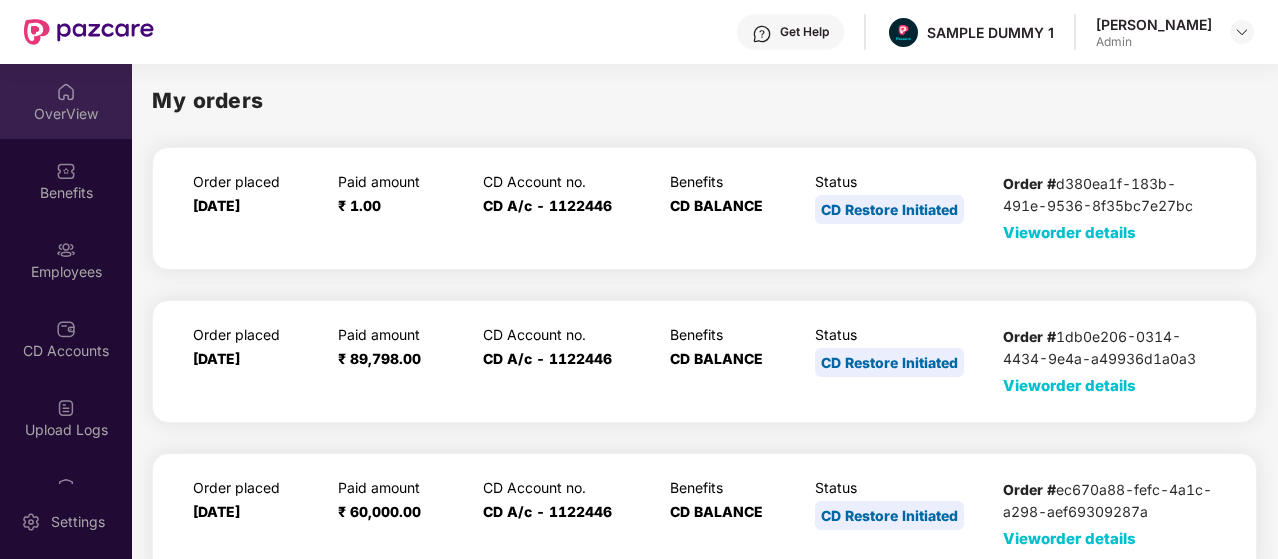 click on "OverView" at bounding box center [66, 114] 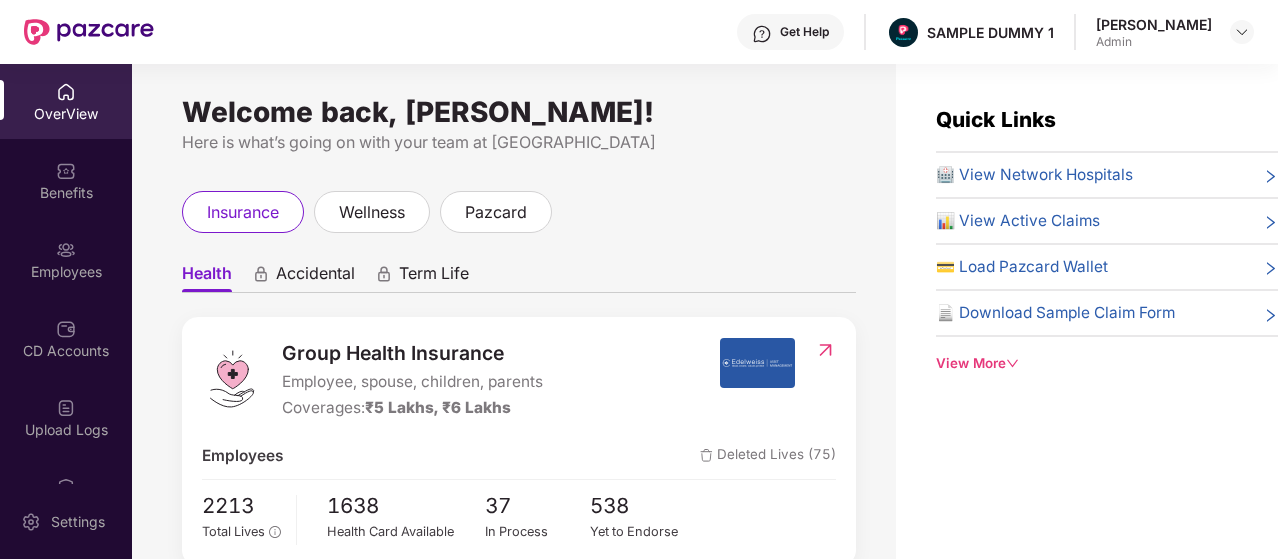 click on "Get Help" at bounding box center (790, 32) 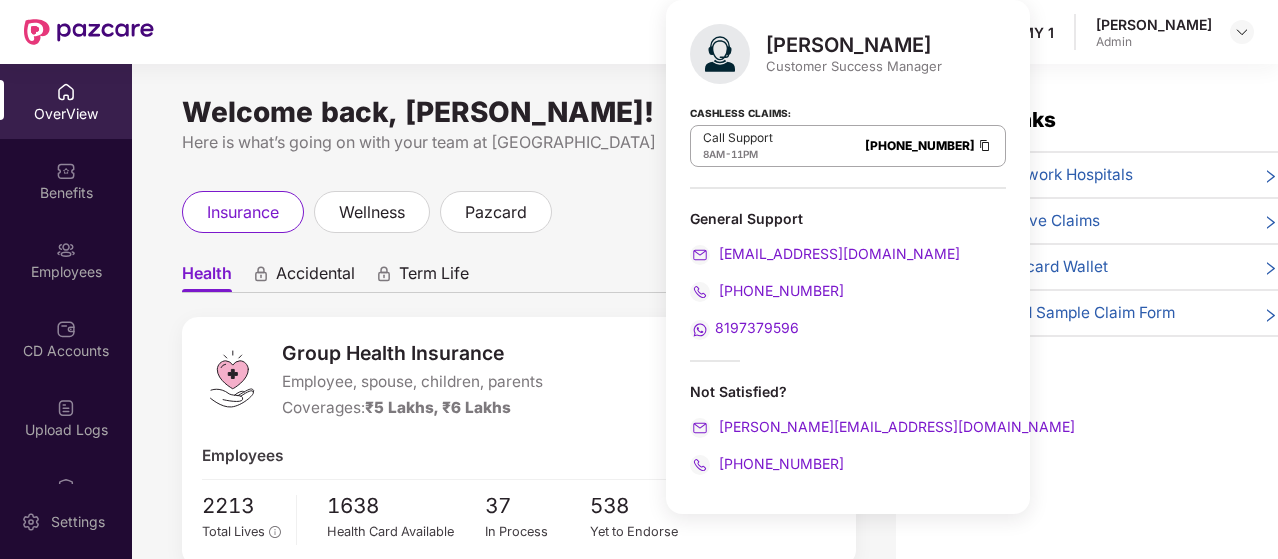 click on "Welcome back, [PERSON_NAME]!" at bounding box center [519, 112] 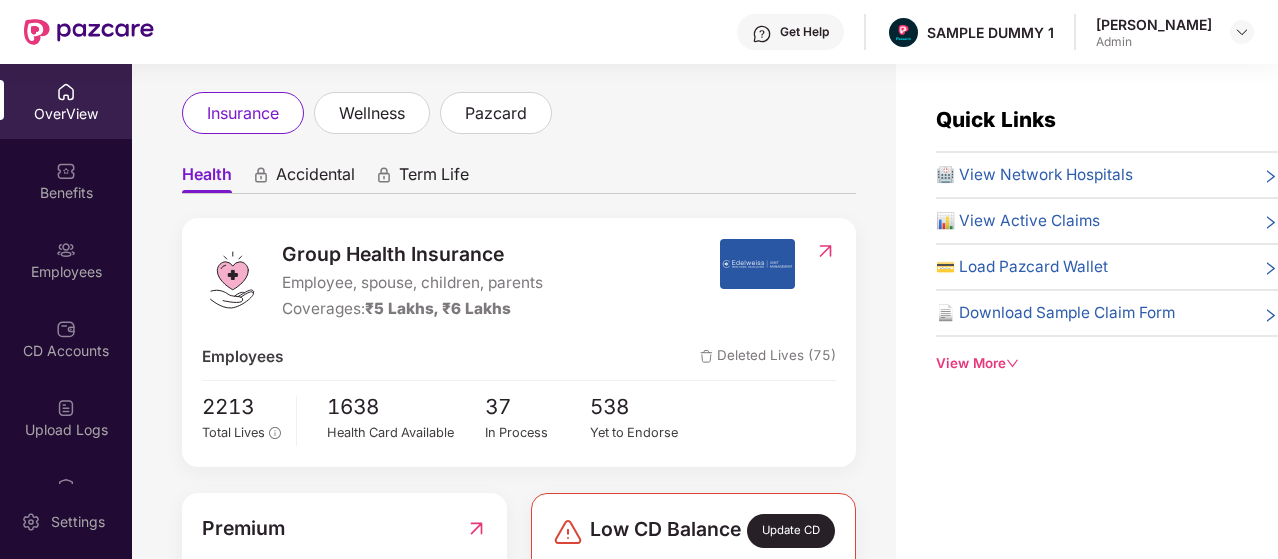 scroll, scrollTop: 104, scrollLeft: 0, axis: vertical 